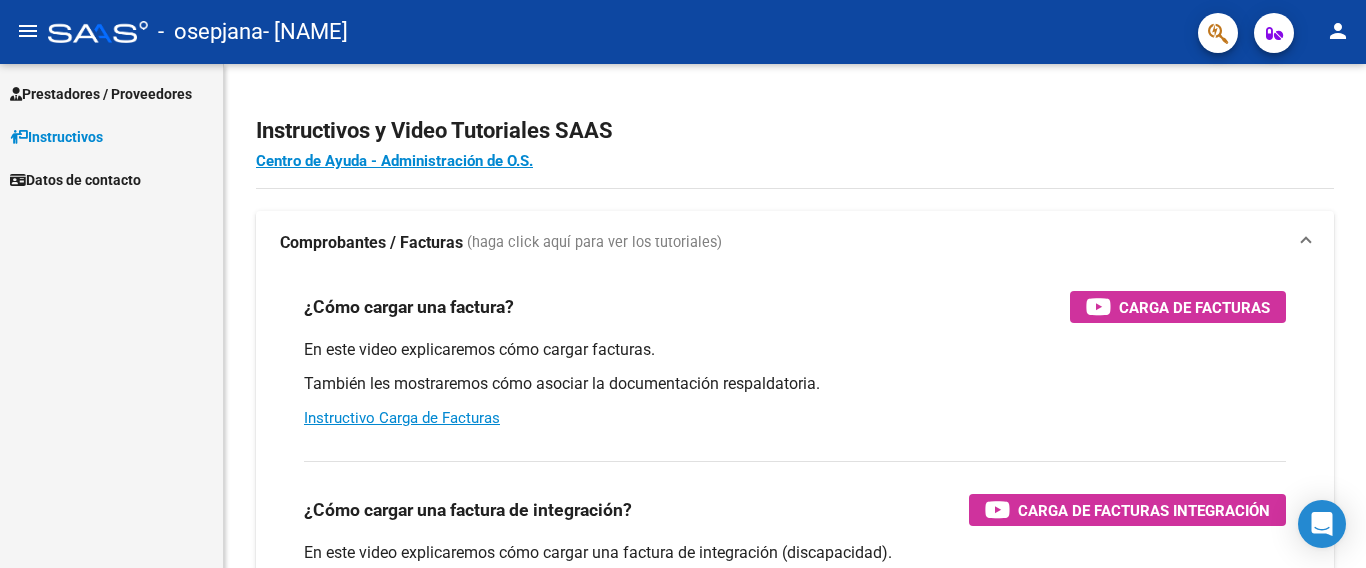 scroll, scrollTop: 0, scrollLeft: 0, axis: both 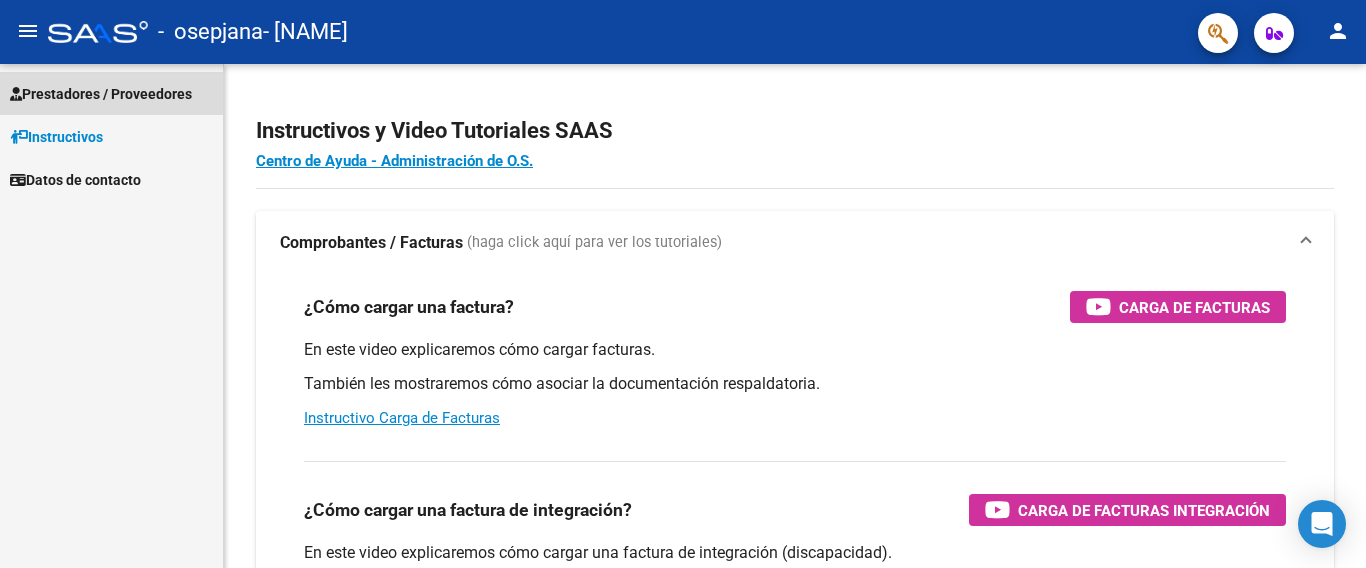 click on "Prestadores / Proveedores" at bounding box center [101, 94] 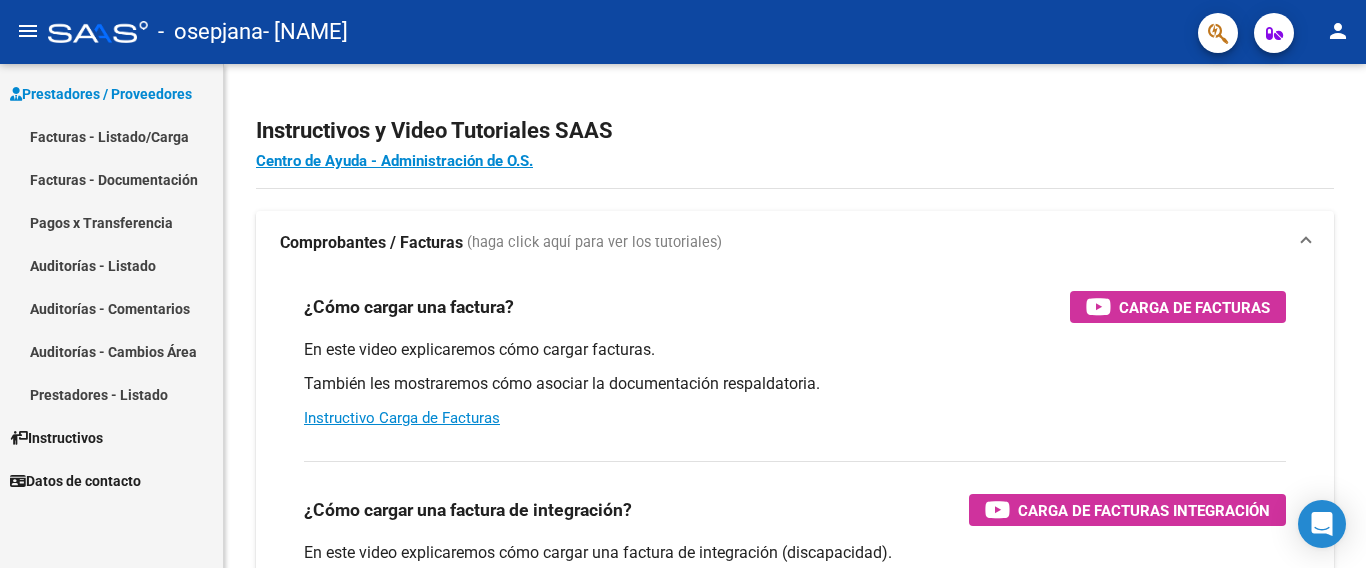click on "Facturas - Listado/Carga" at bounding box center (111, 136) 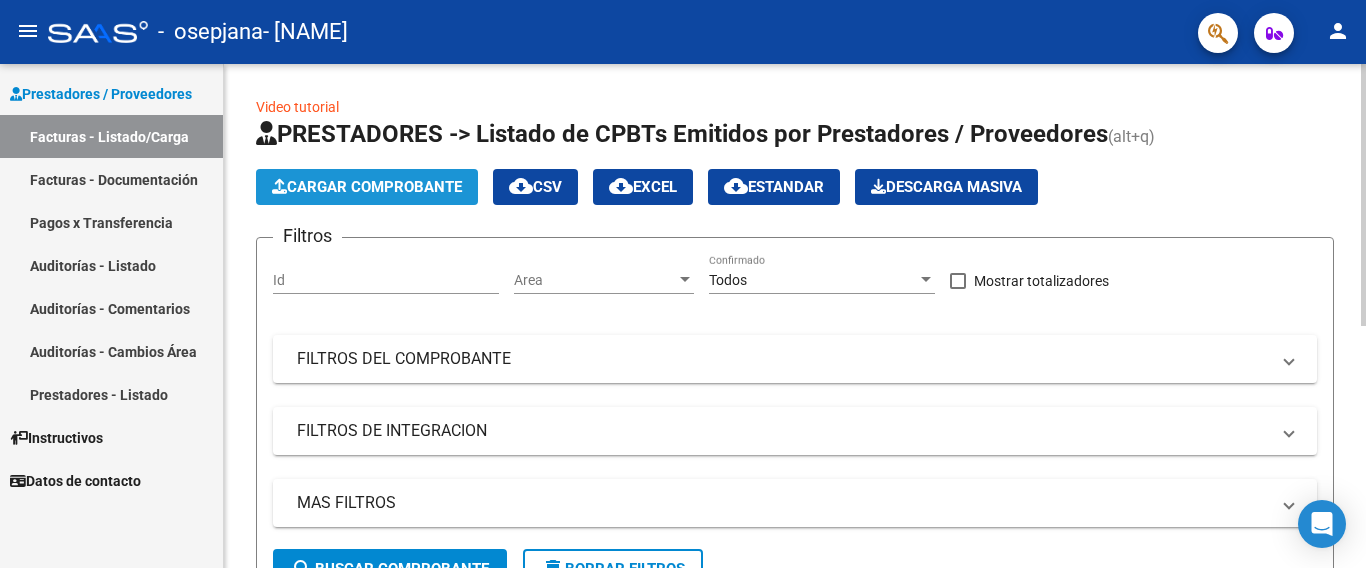 click on "Cargar Comprobante" 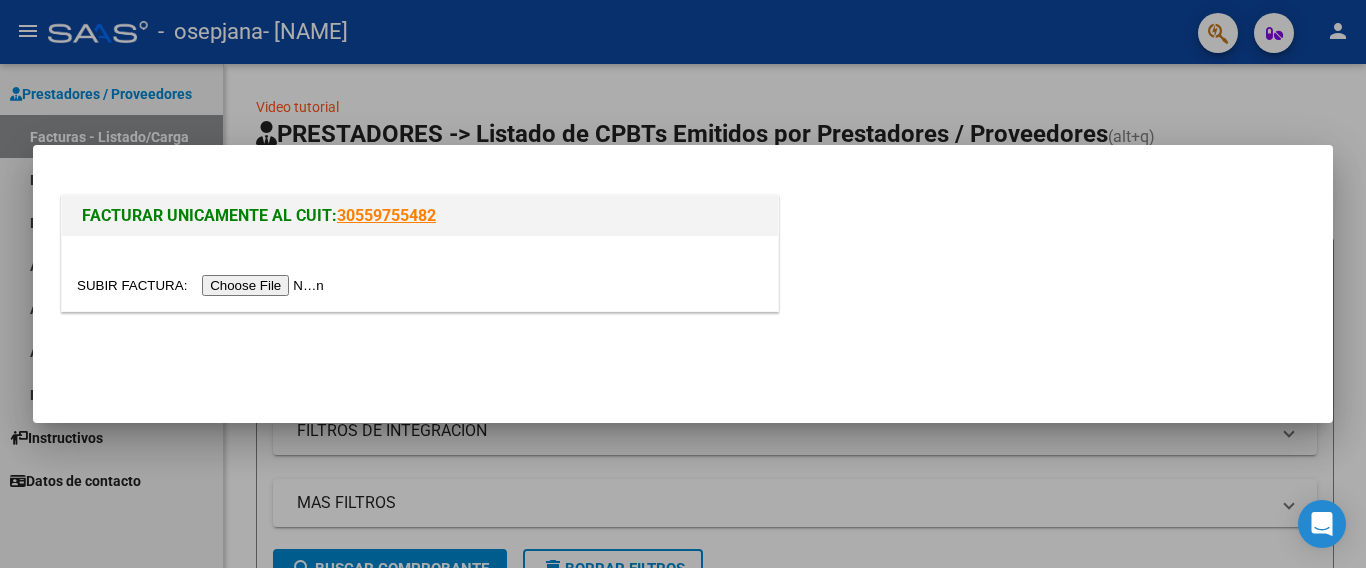 click at bounding box center (203, 285) 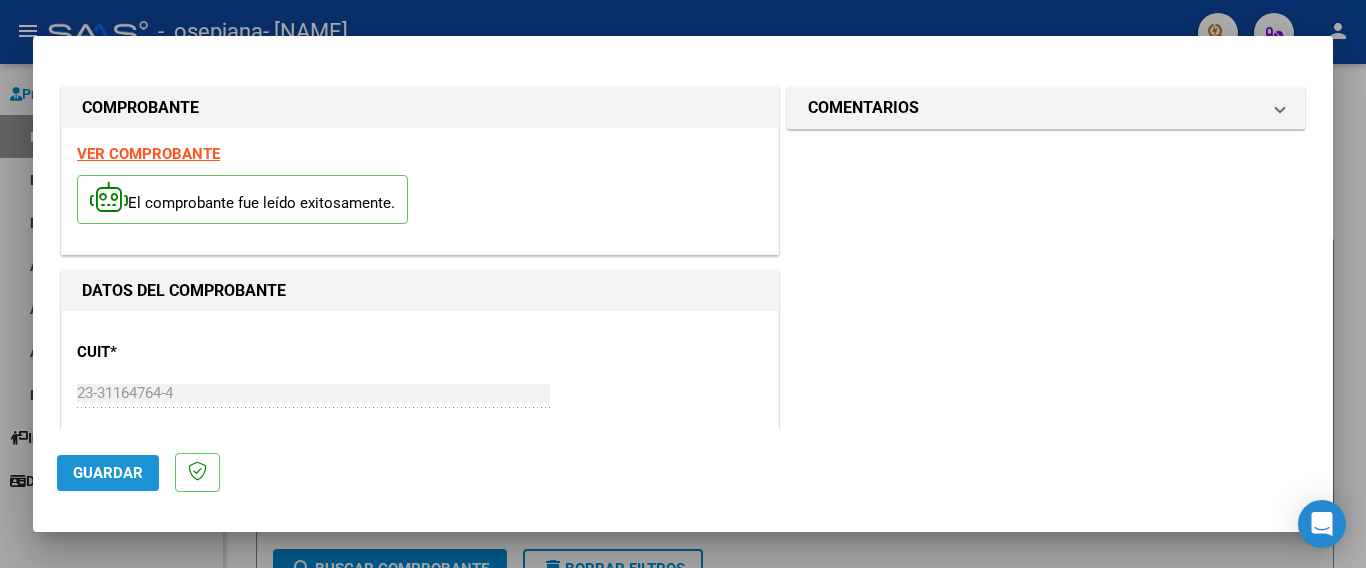 click on "Guardar" 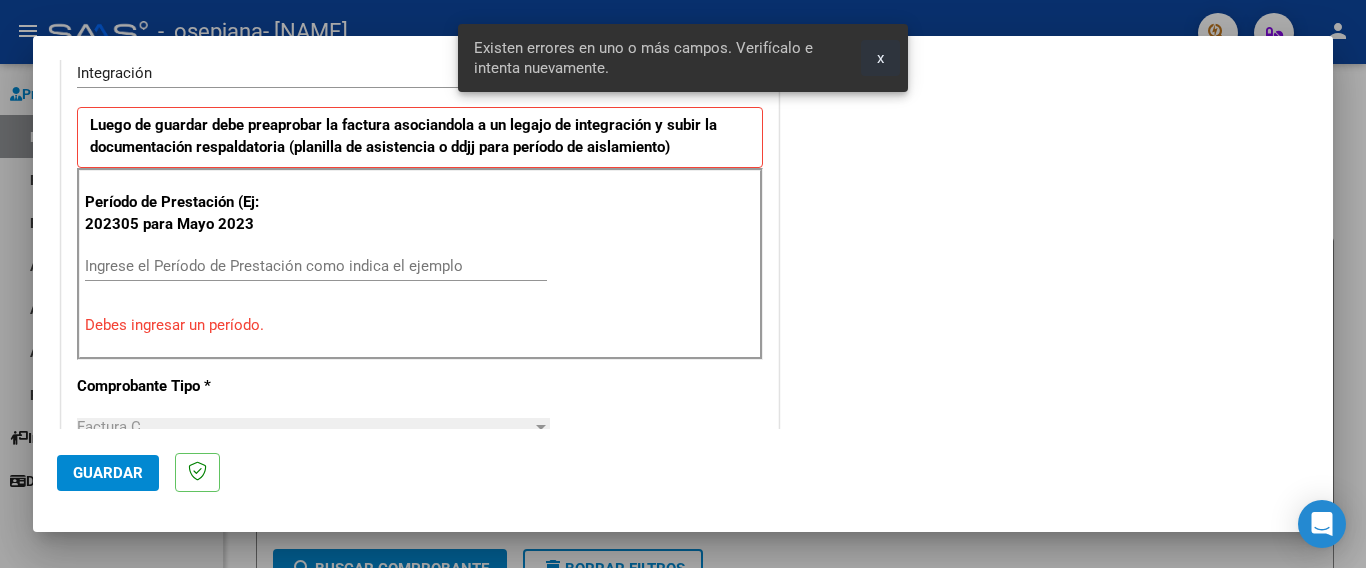 click on "x" at bounding box center [880, 58] 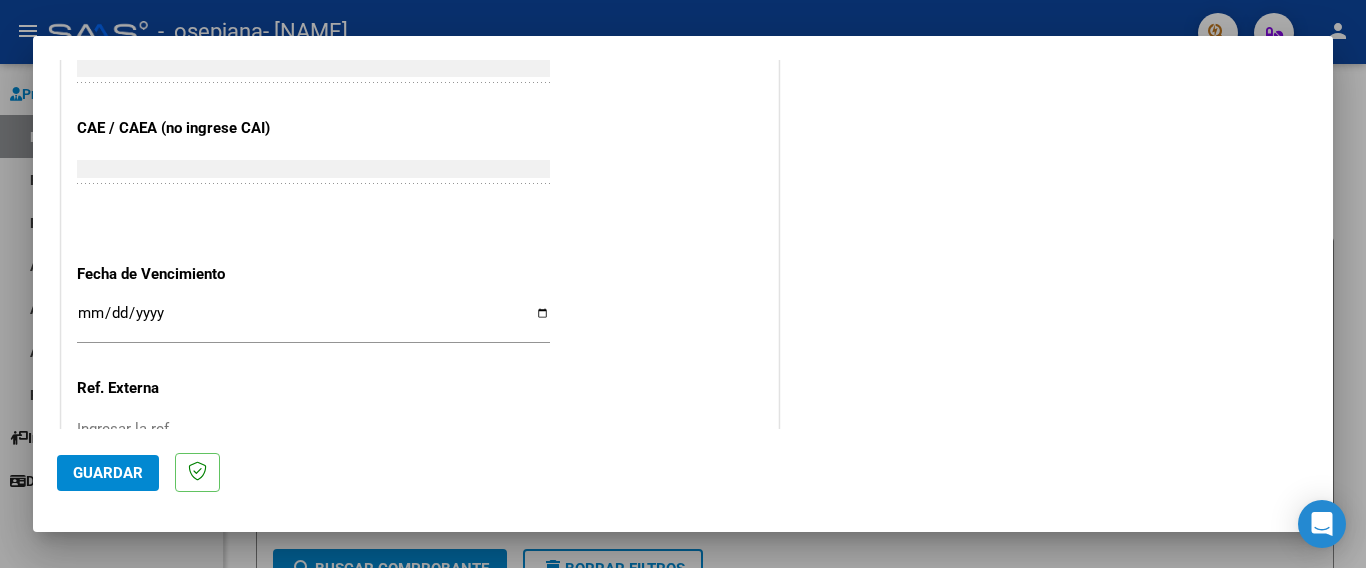 scroll, scrollTop: 1255, scrollLeft: 0, axis: vertical 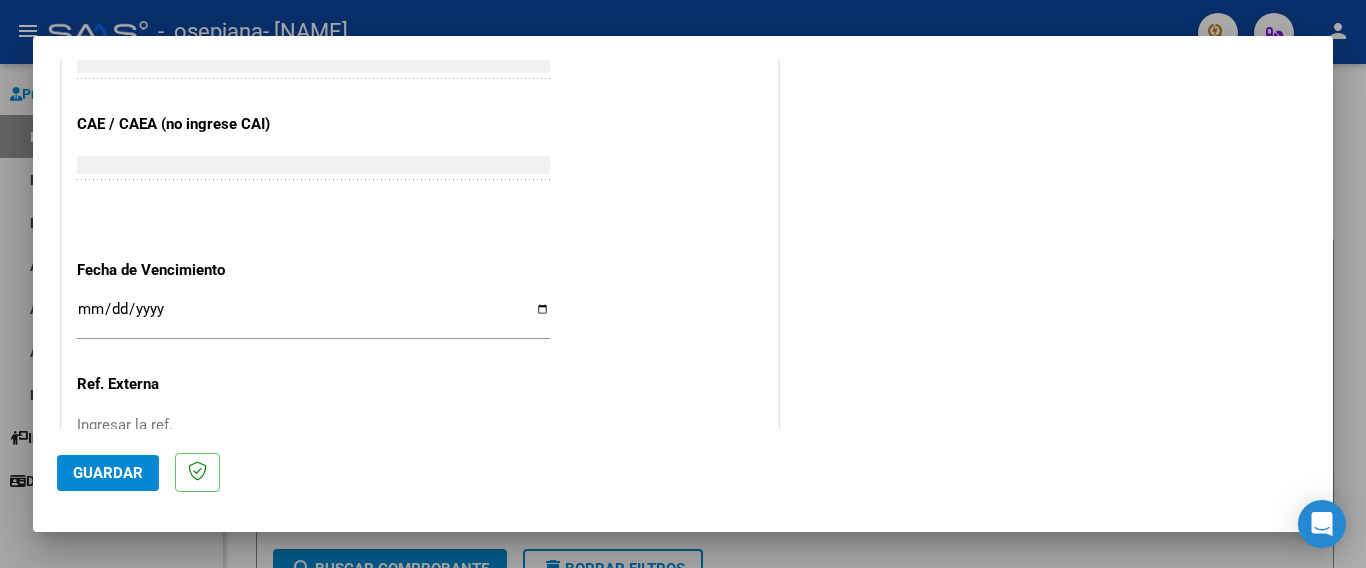 click on "Ingresar la fecha" at bounding box center [313, 317] 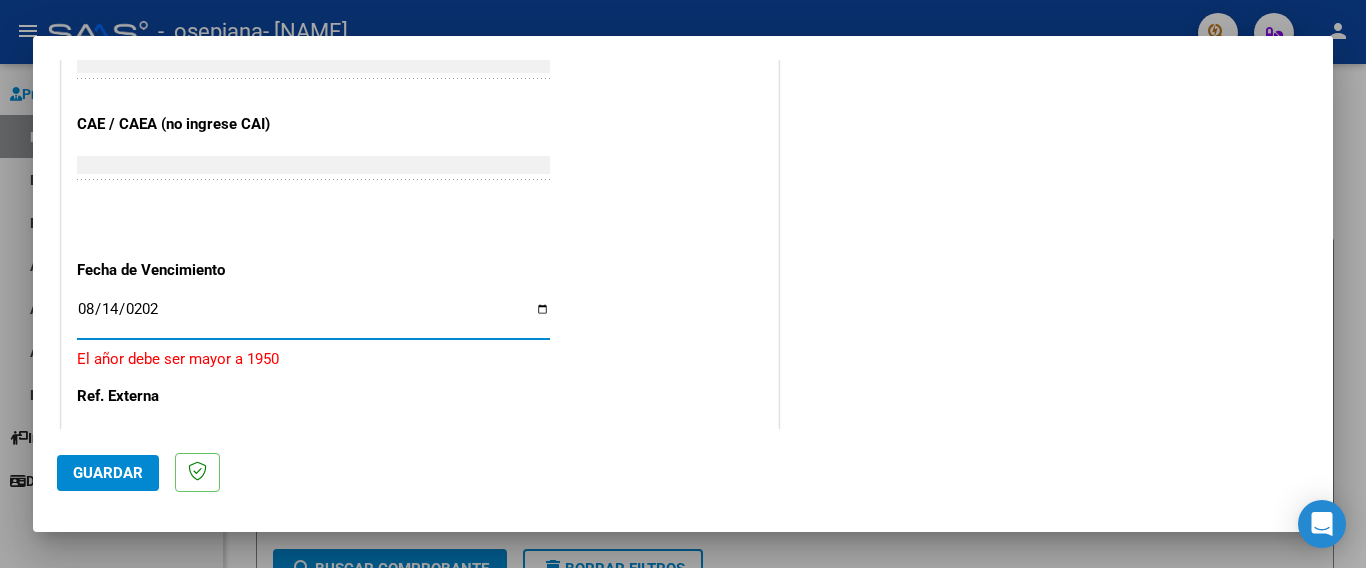 type on "2025-08-14" 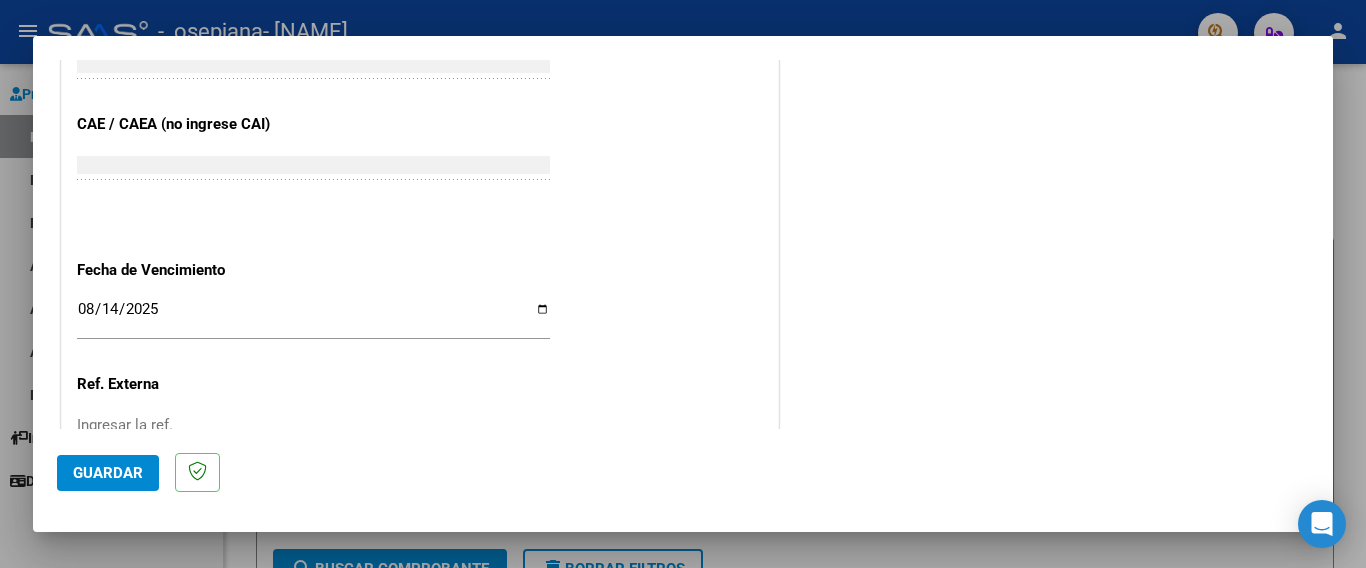 scroll, scrollTop: 1381, scrollLeft: 0, axis: vertical 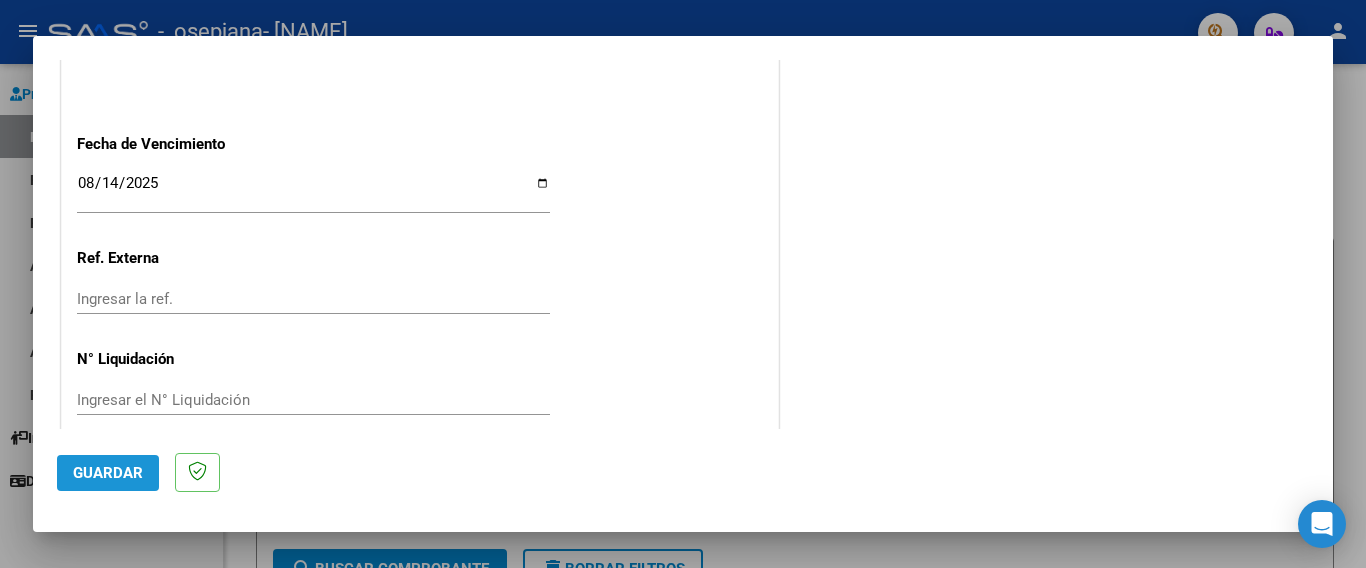 click on "Guardar" 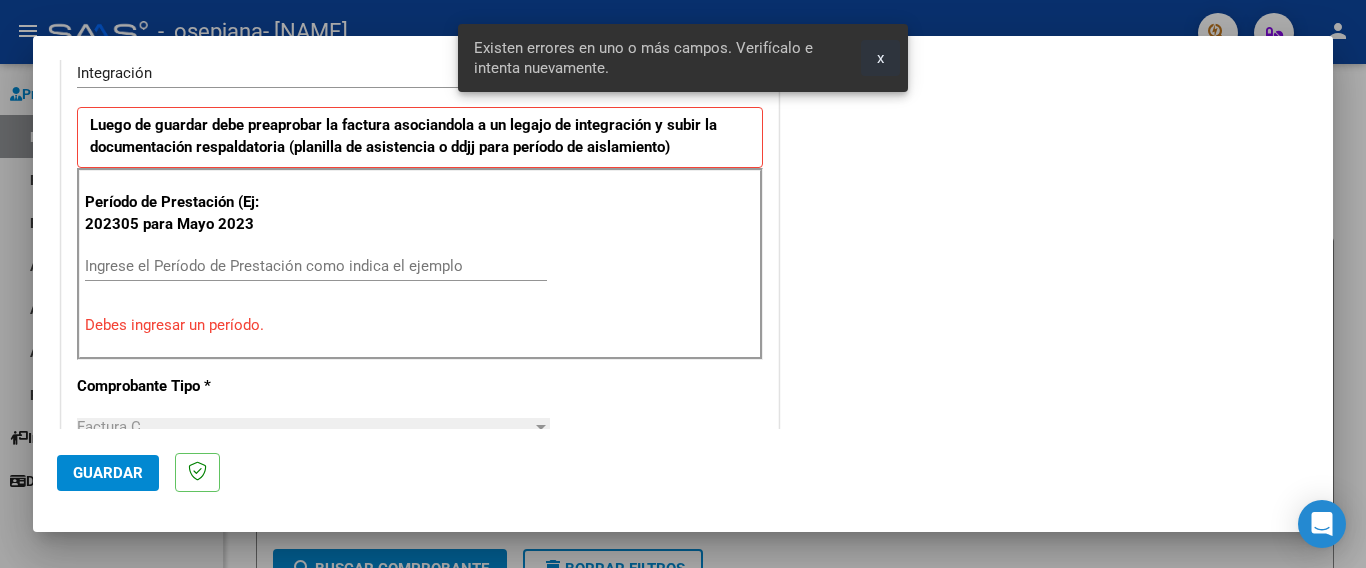click on "x" at bounding box center (880, 58) 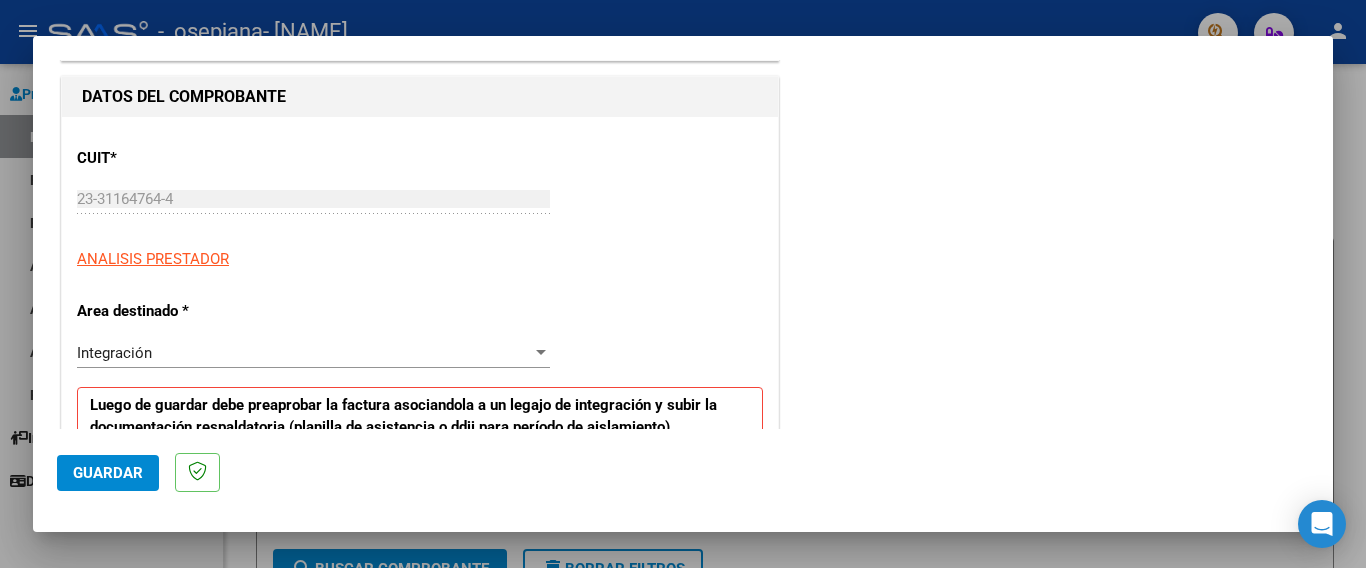 scroll, scrollTop: 162, scrollLeft: 0, axis: vertical 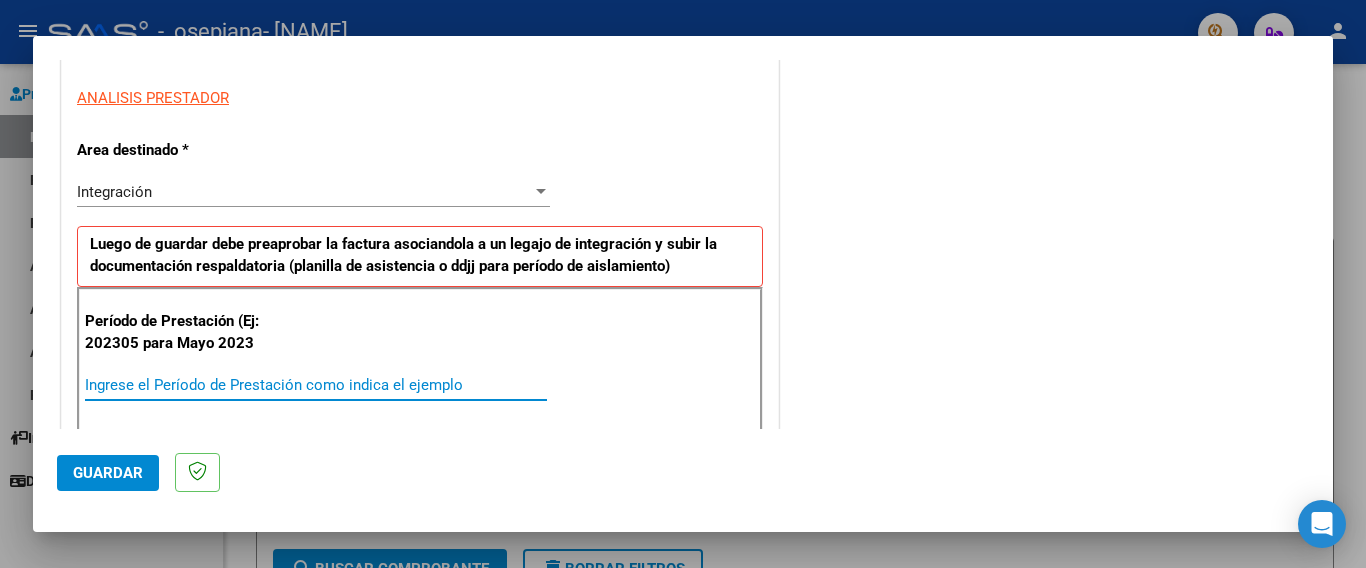 click on "Ingrese el Período de Prestación como indica el ejemplo" at bounding box center (316, 385) 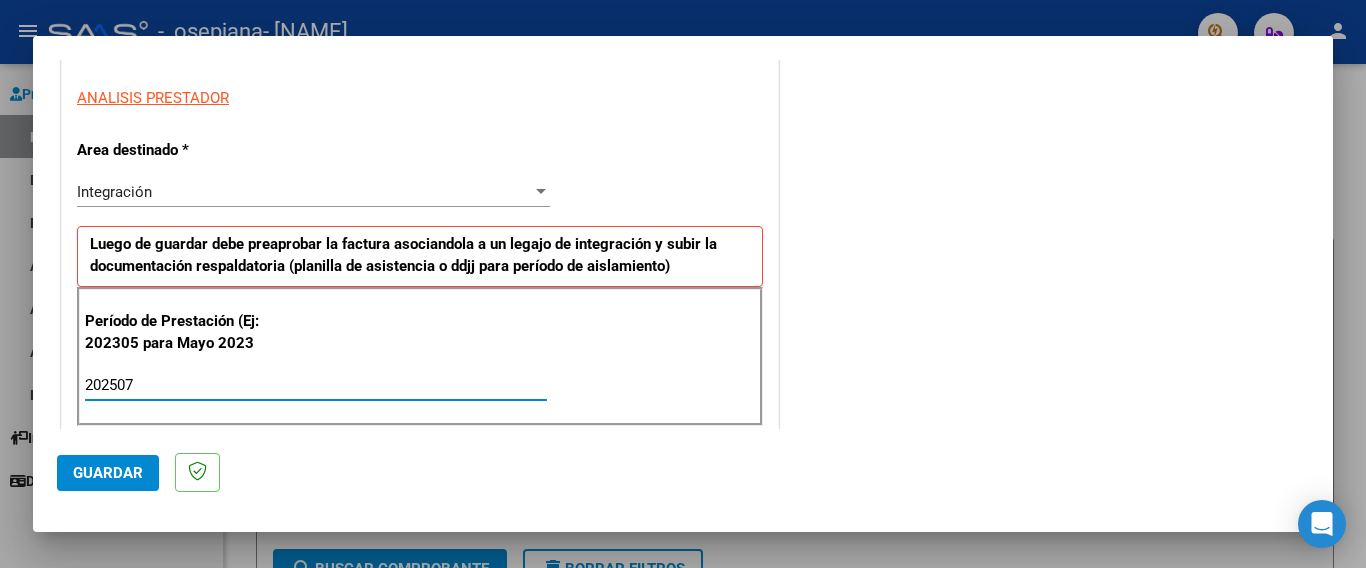 type on "202507" 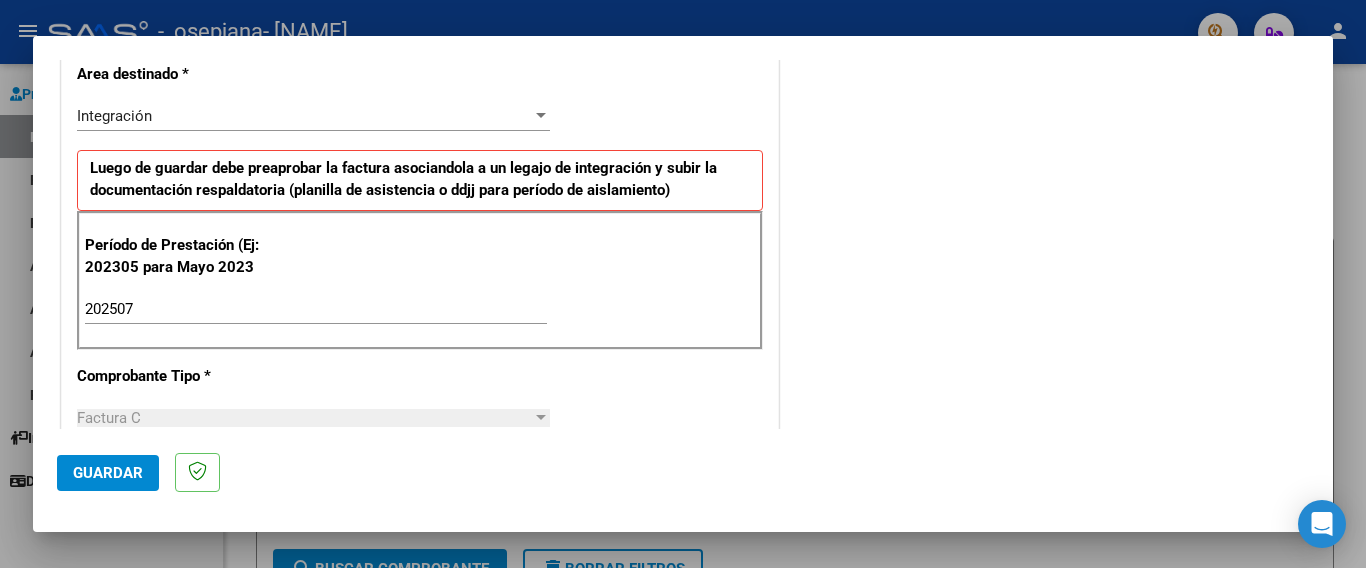 scroll, scrollTop: 437, scrollLeft: 0, axis: vertical 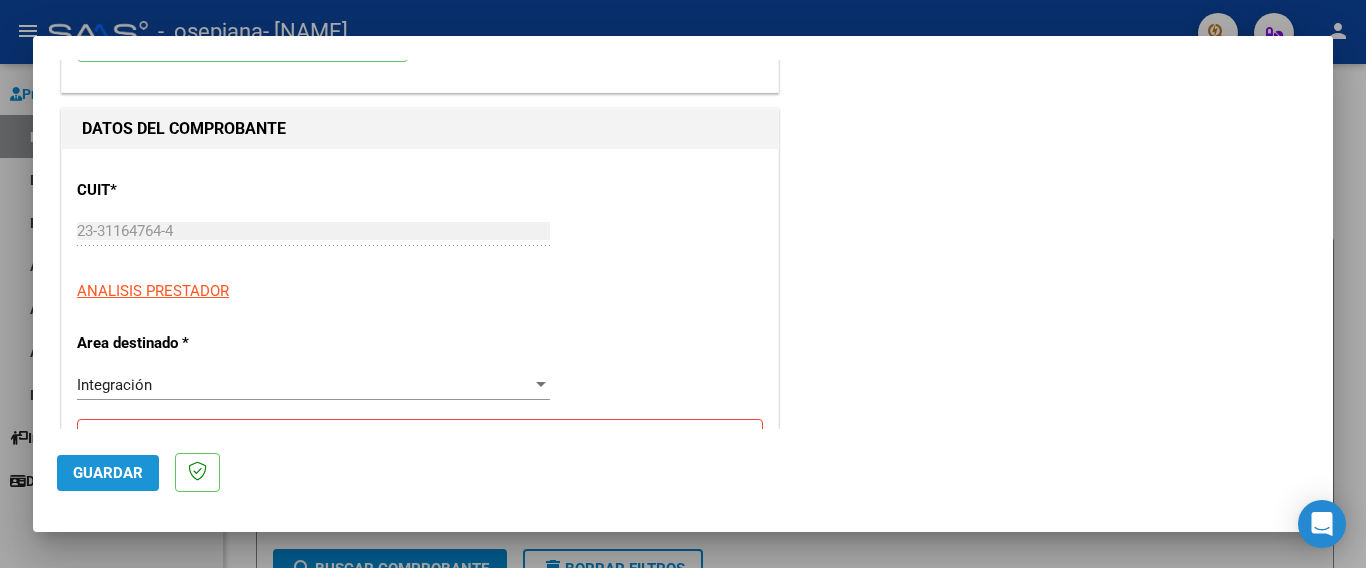 click on "Guardar" 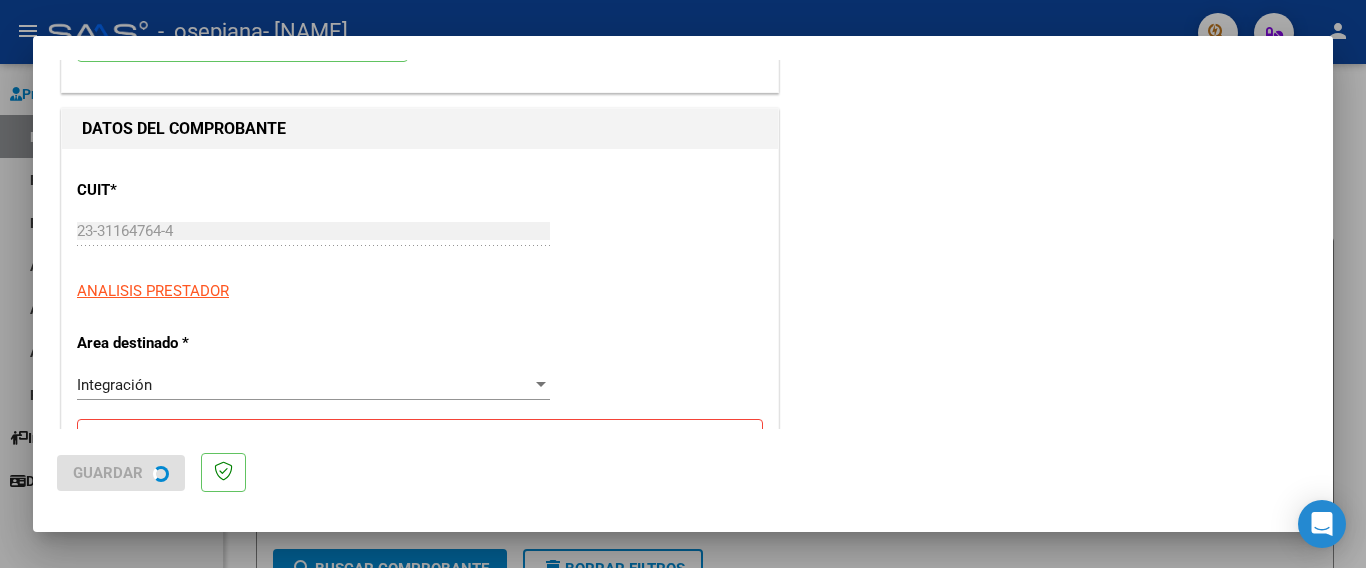 scroll, scrollTop: 0, scrollLeft: 0, axis: both 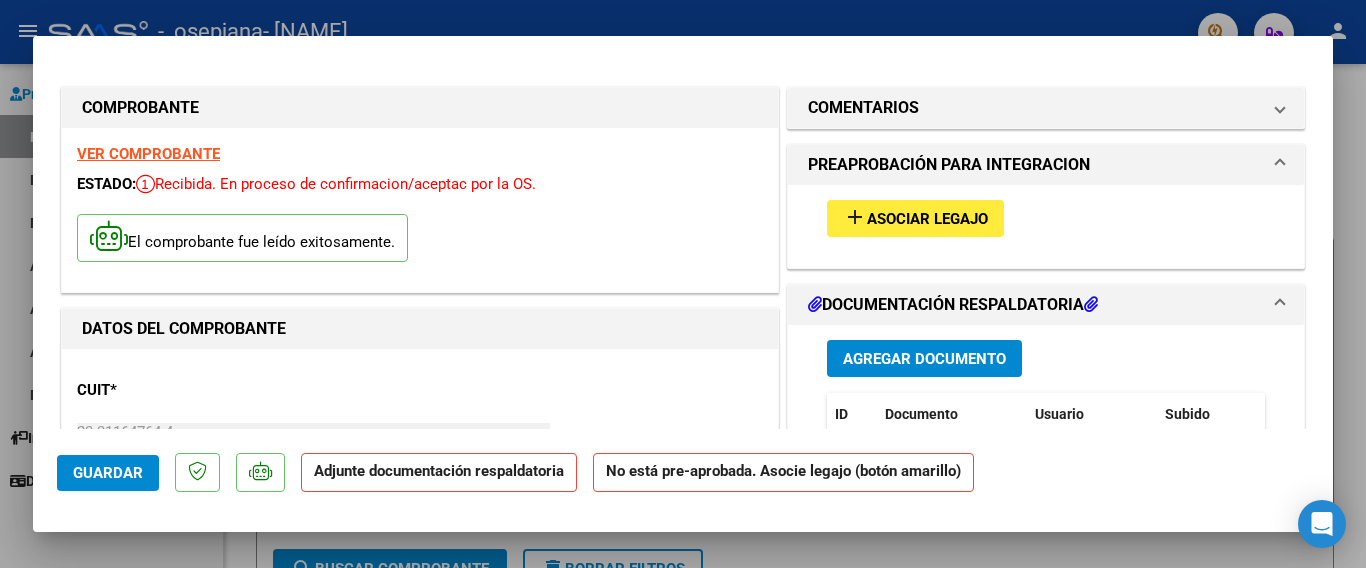 click on "add Asociar Legajo" at bounding box center [915, 218] 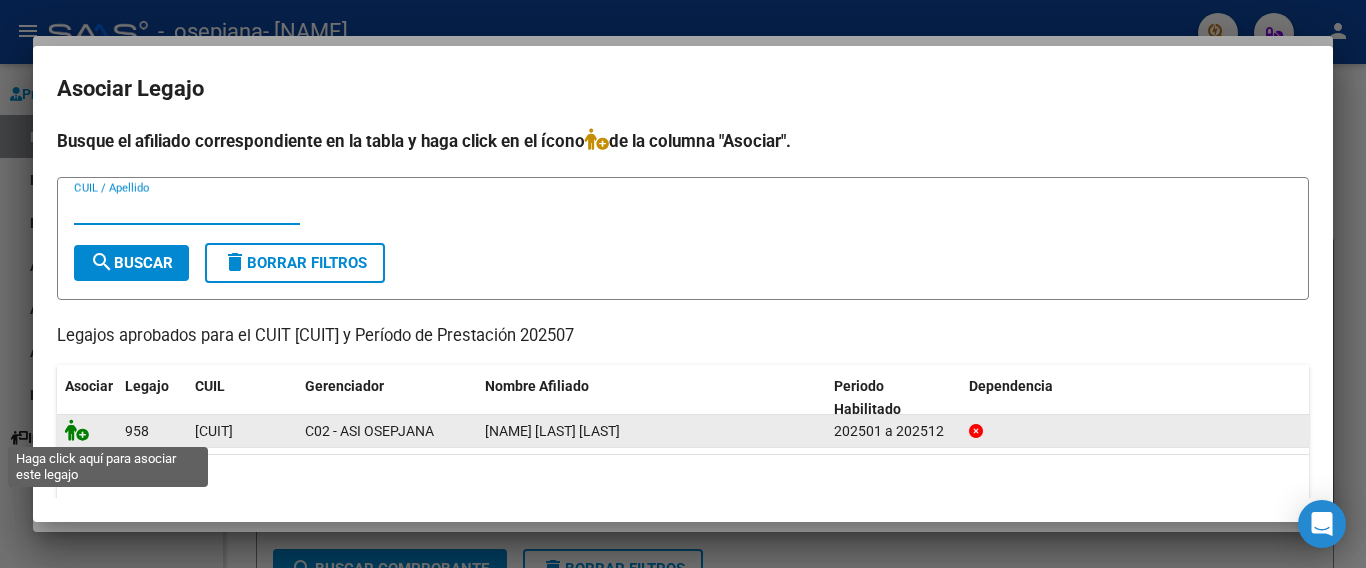 click 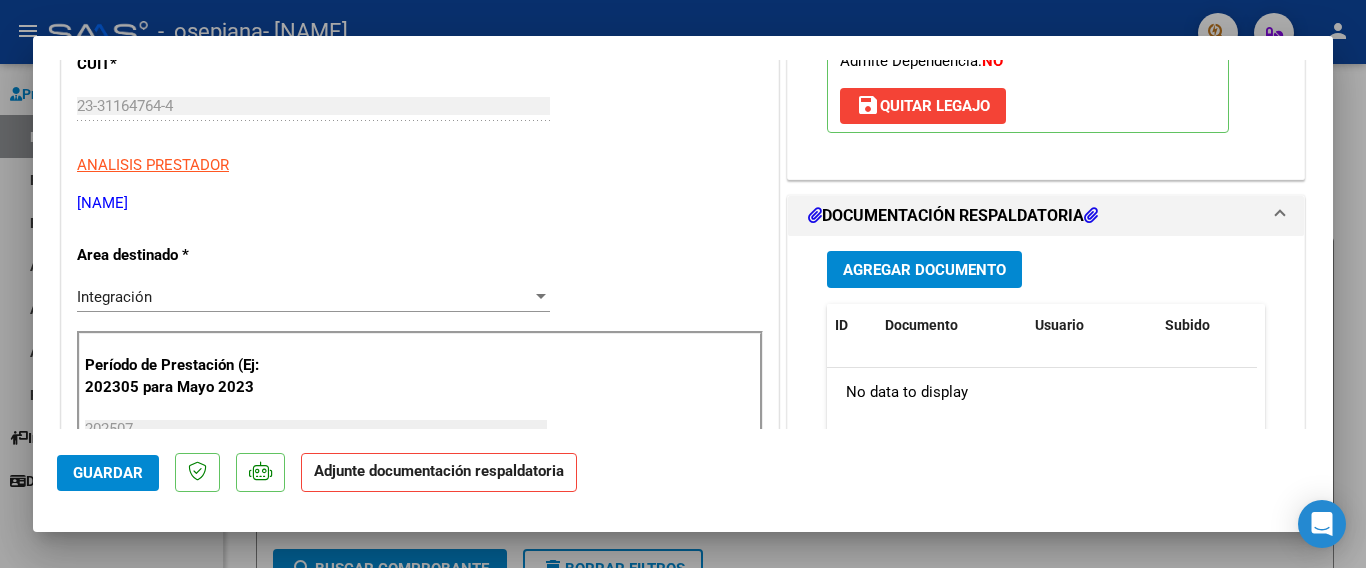 scroll, scrollTop: 332, scrollLeft: 0, axis: vertical 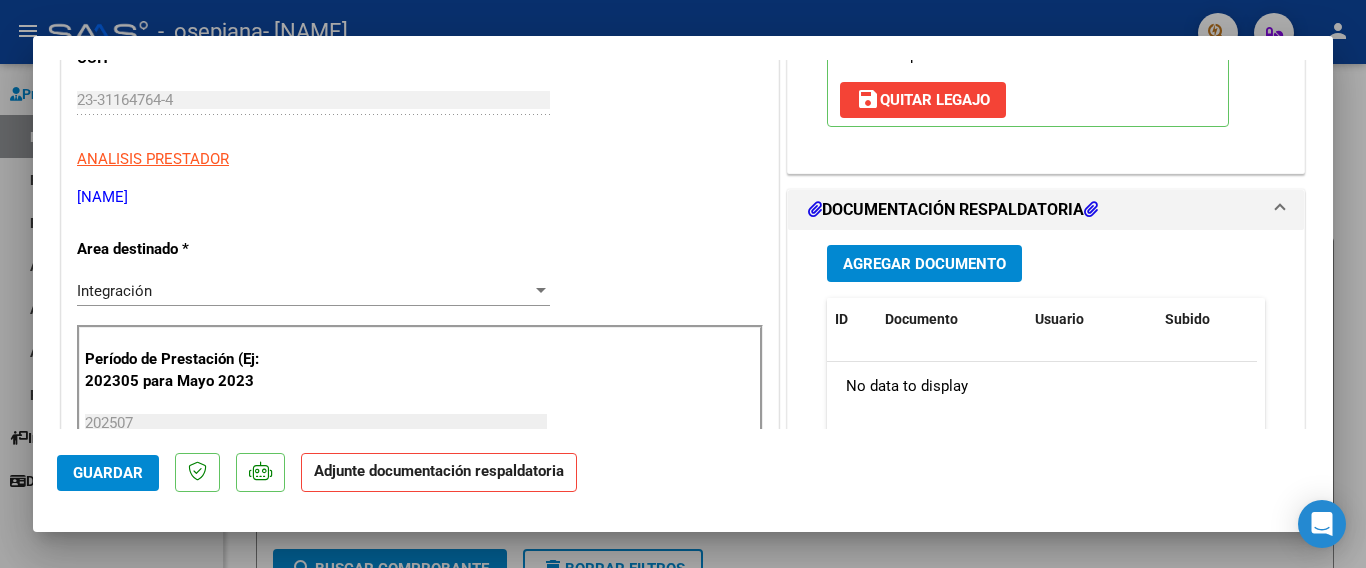 click on "Agregar Documento" at bounding box center [924, 264] 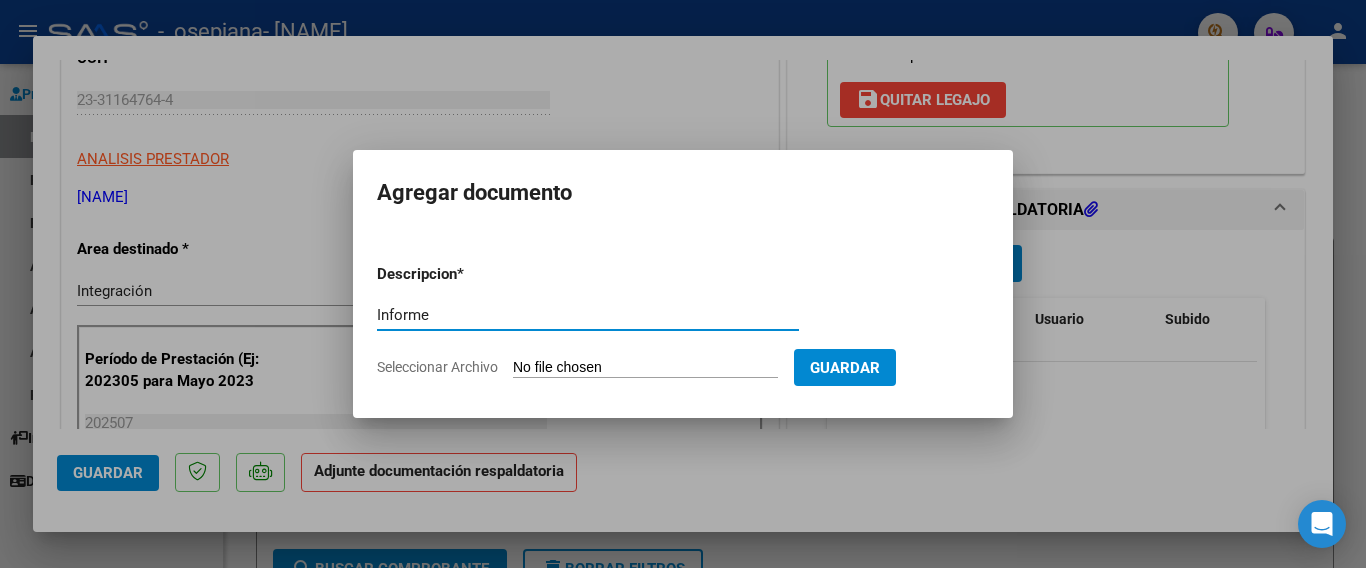 type on "Informe evolutivo" 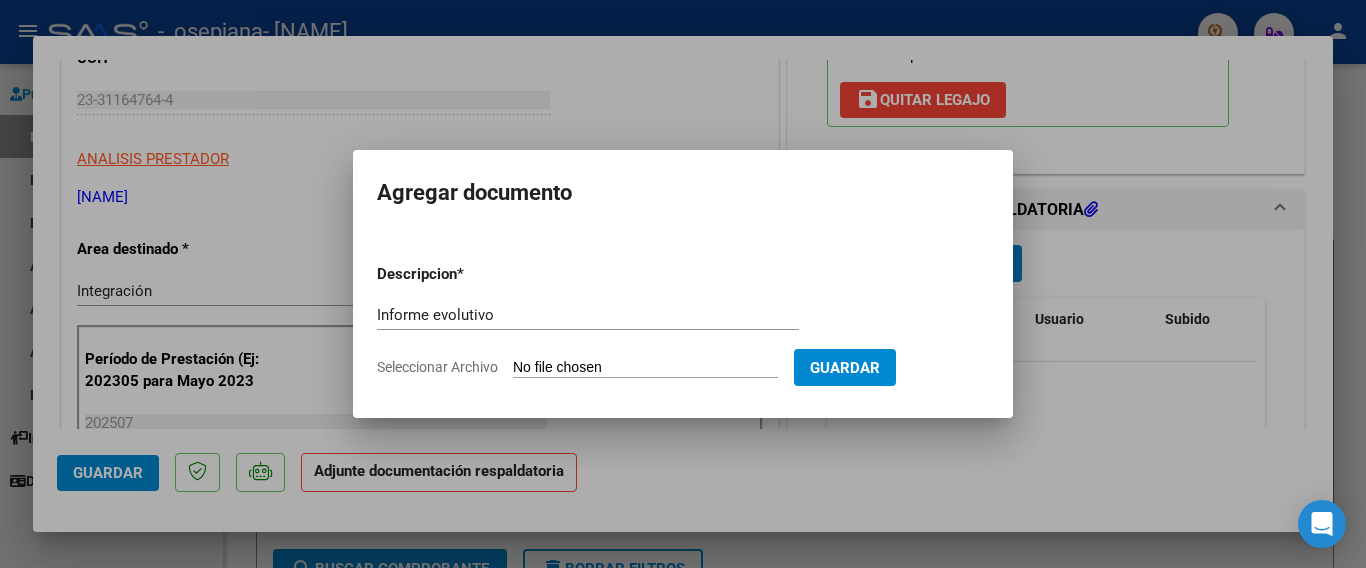 click on "Seleccionar Archivo" 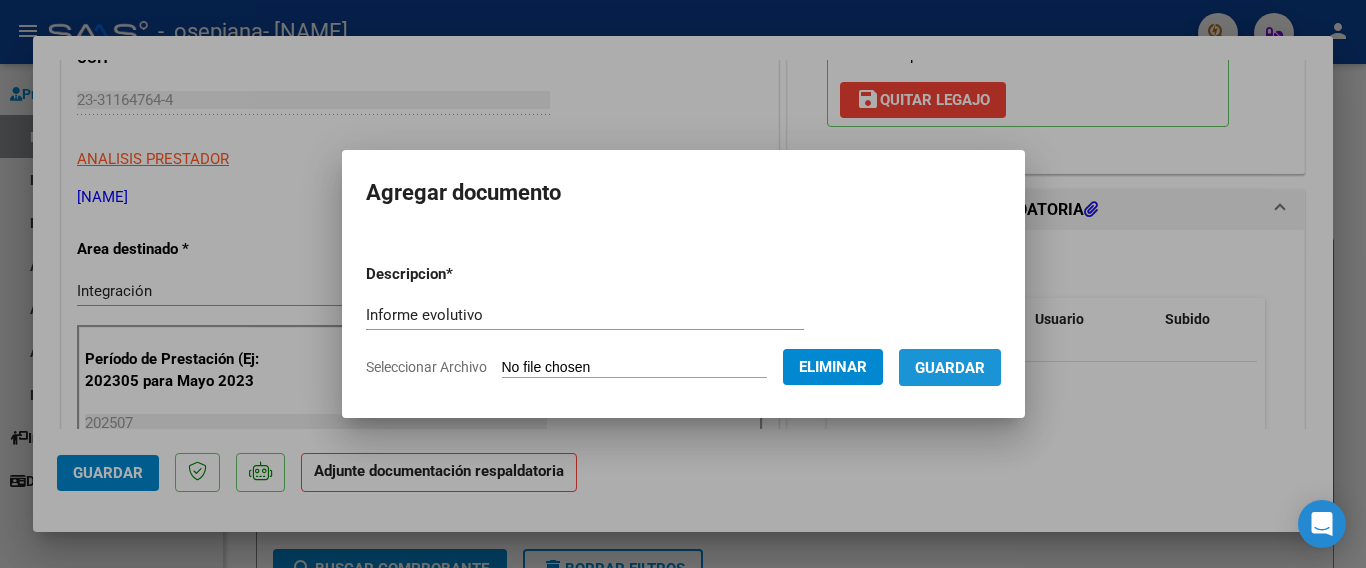 click on "Guardar" at bounding box center (950, 367) 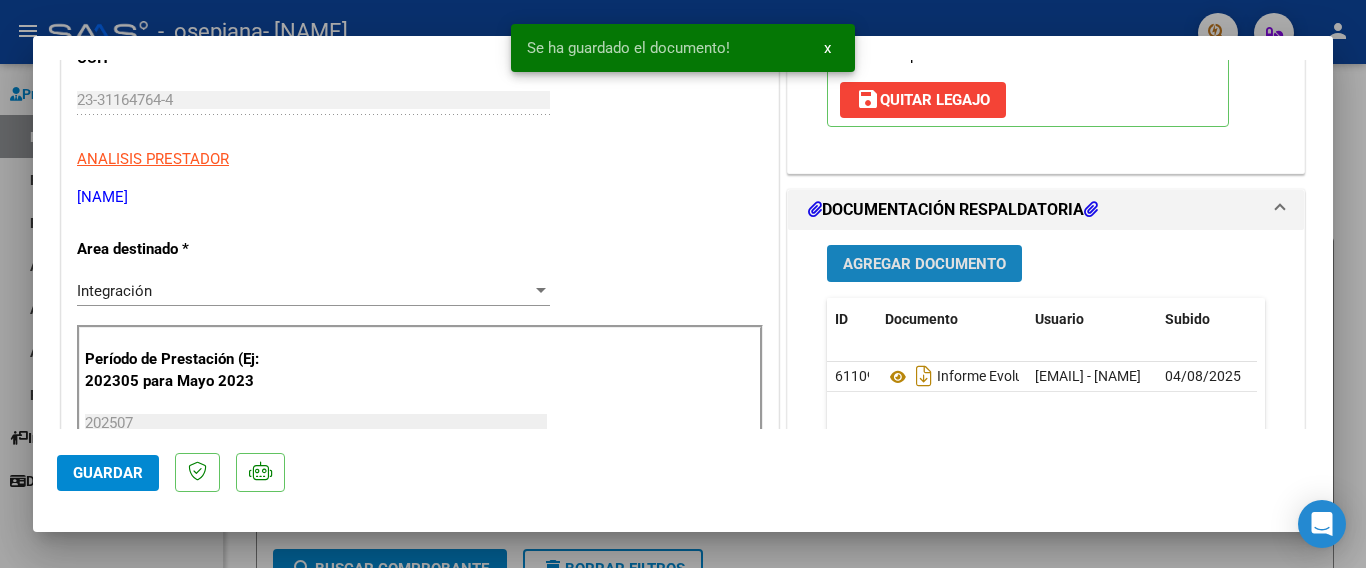 click on "Agregar Documento" at bounding box center [924, 263] 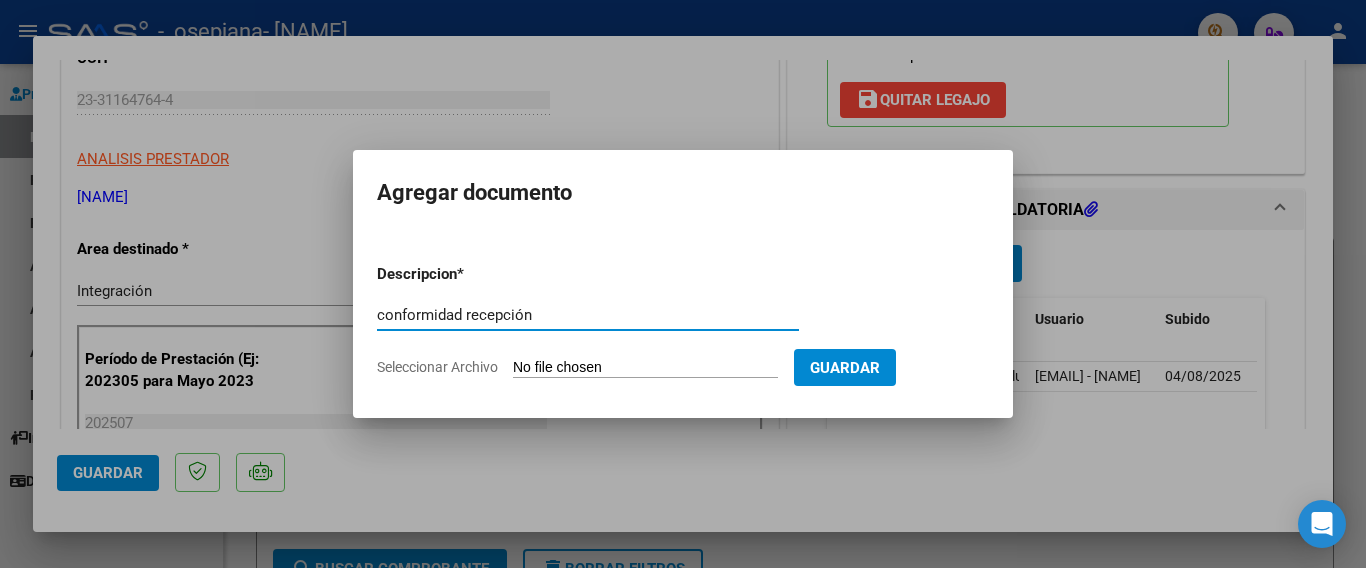 type on "conformidad recepción" 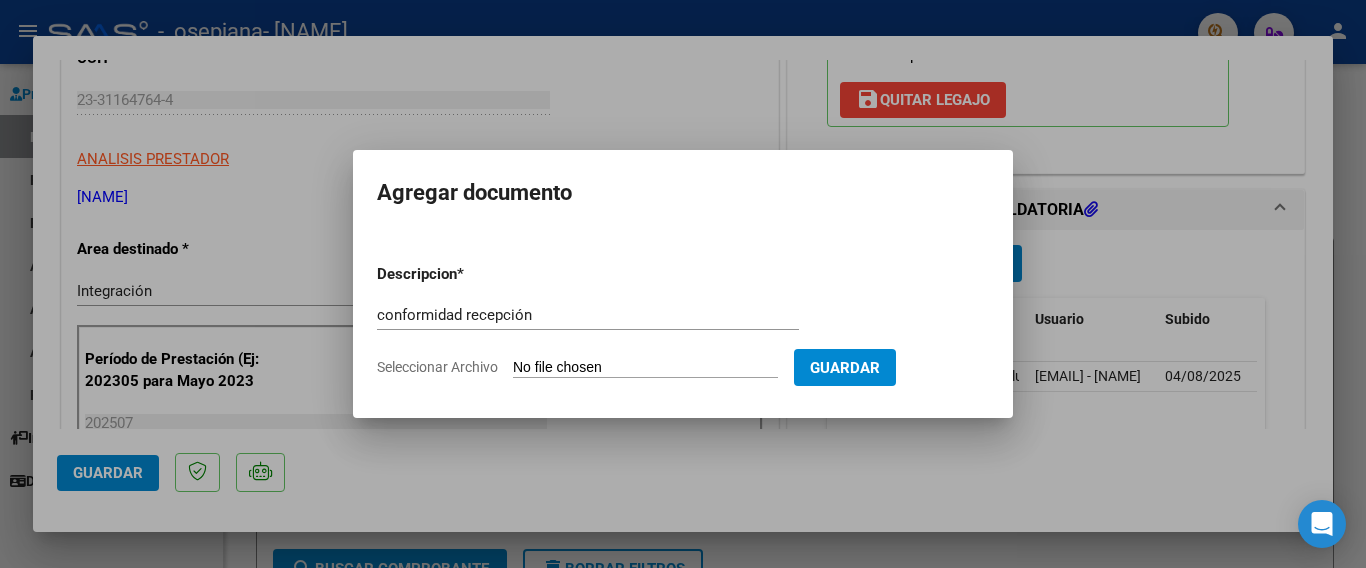 type on "C:\fakepath\[FILENAME].pdf" 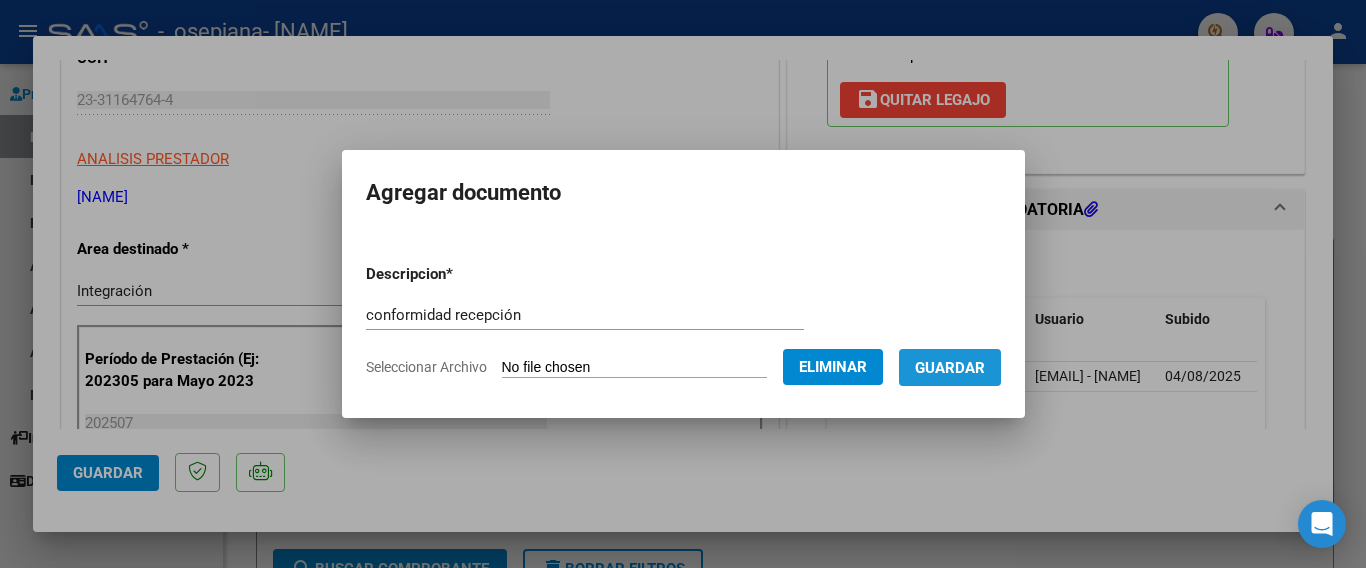 click on "Guardar" at bounding box center [950, 368] 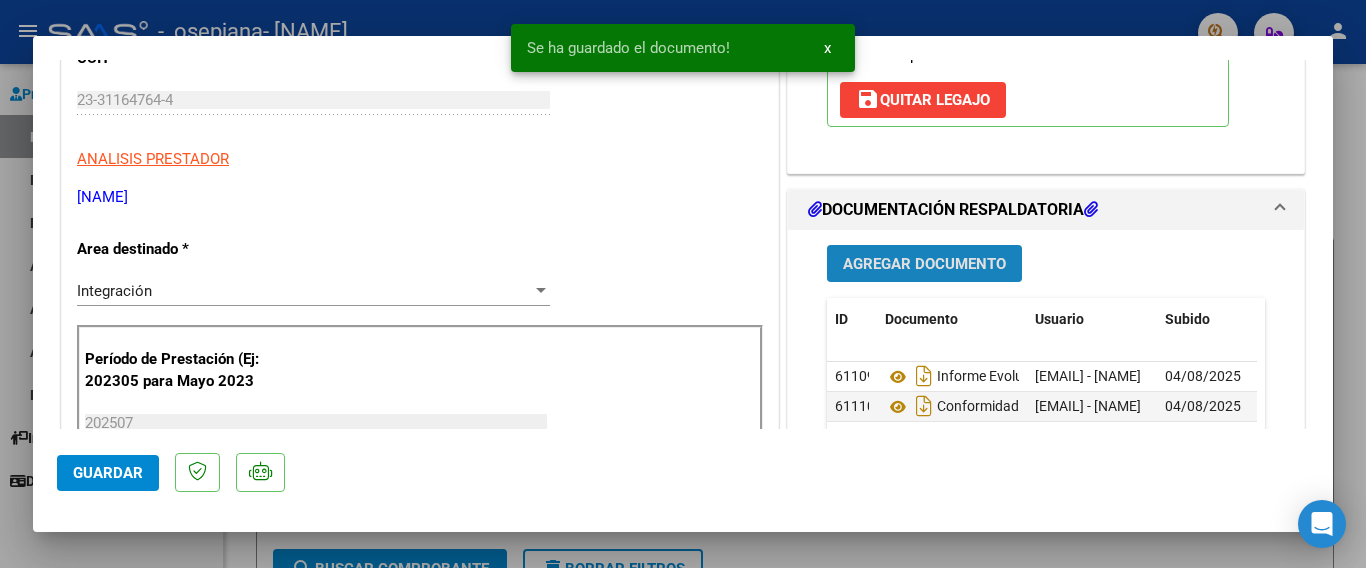 click on "Agregar Documento" at bounding box center (924, 264) 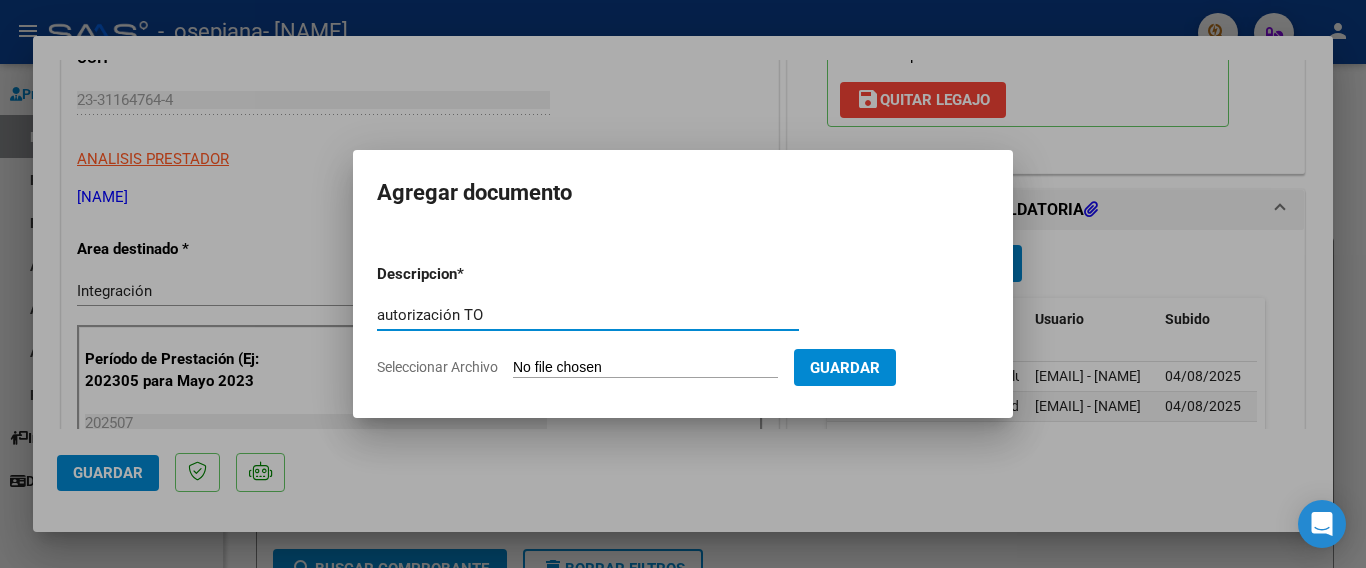 click on "Seleccionar Archivo" 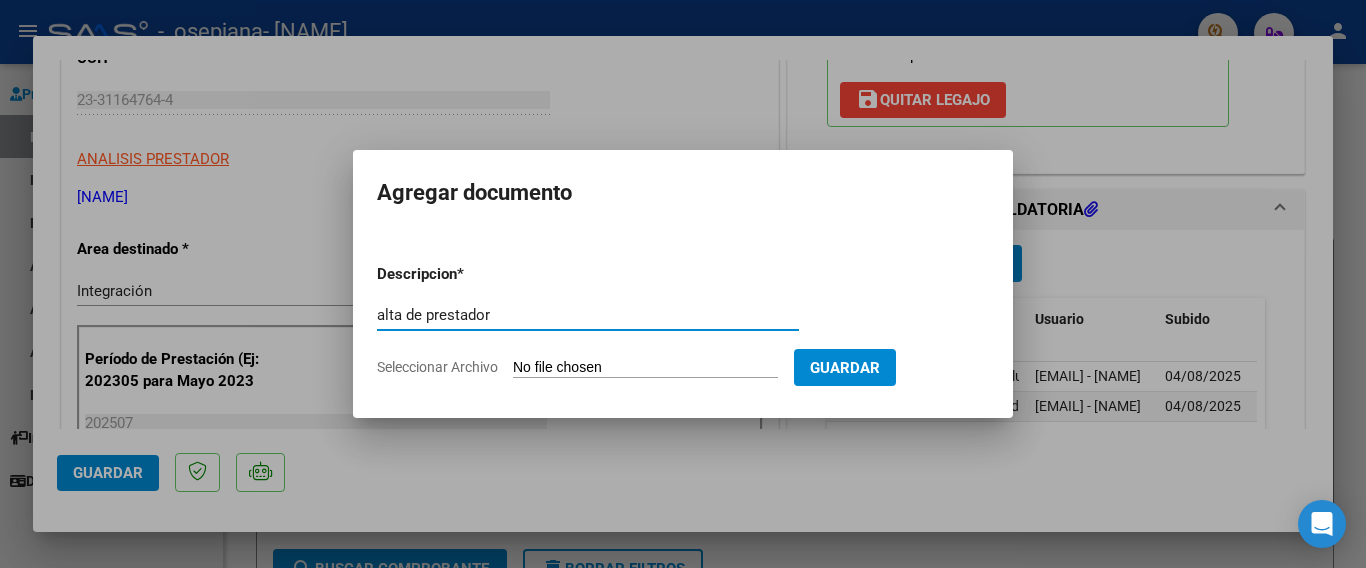 type on "alta de prestador" 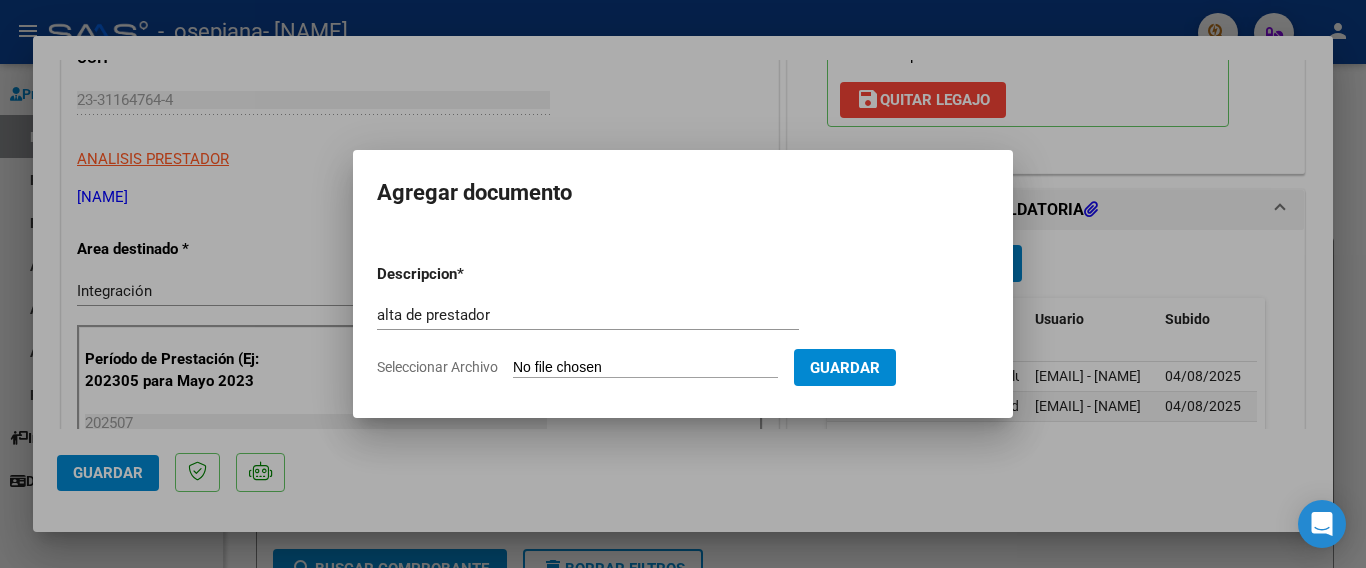 click on "Seleccionar Archivo" 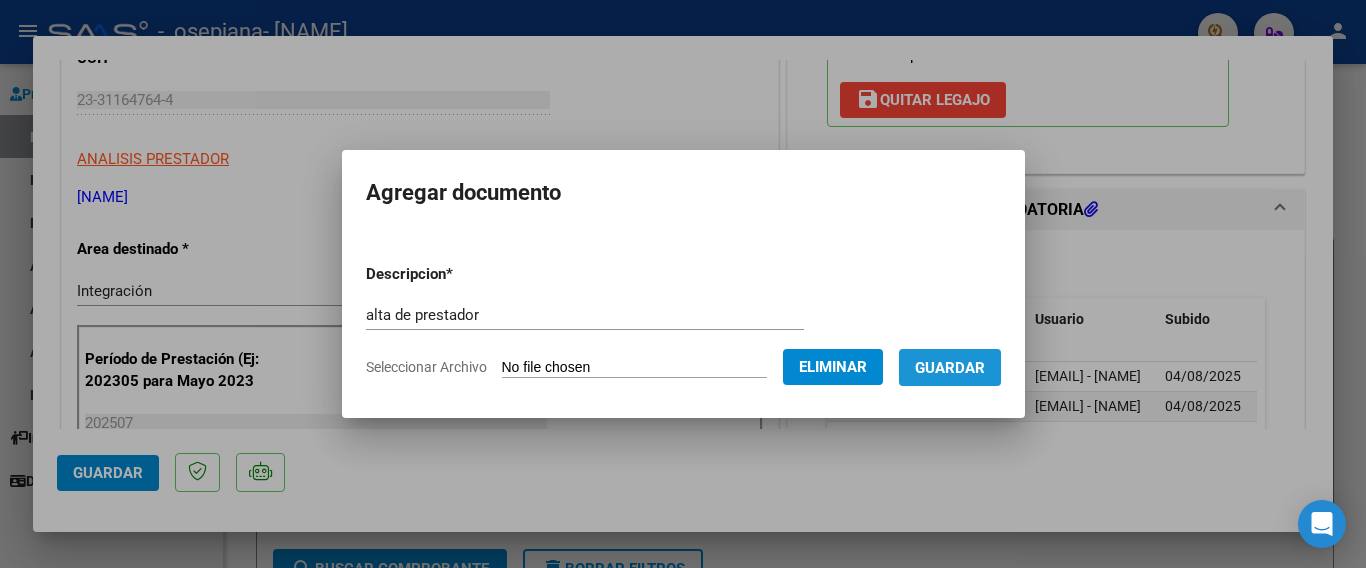 click on "Guardar" at bounding box center [950, 368] 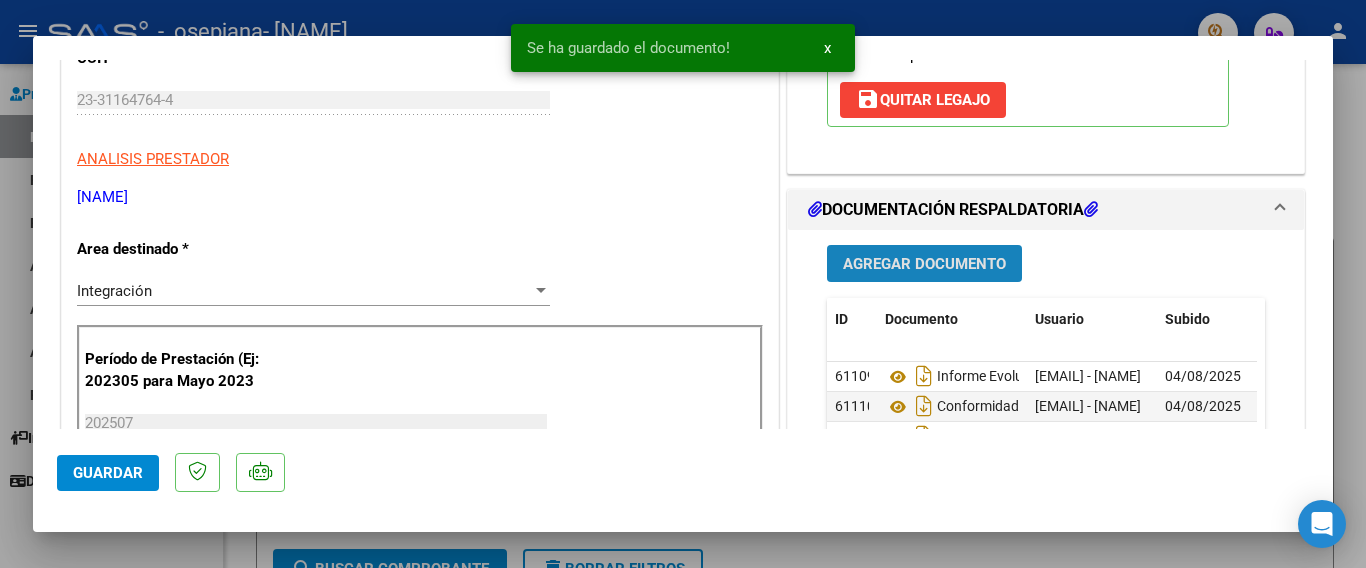 click on "Agregar Documento" at bounding box center [924, 264] 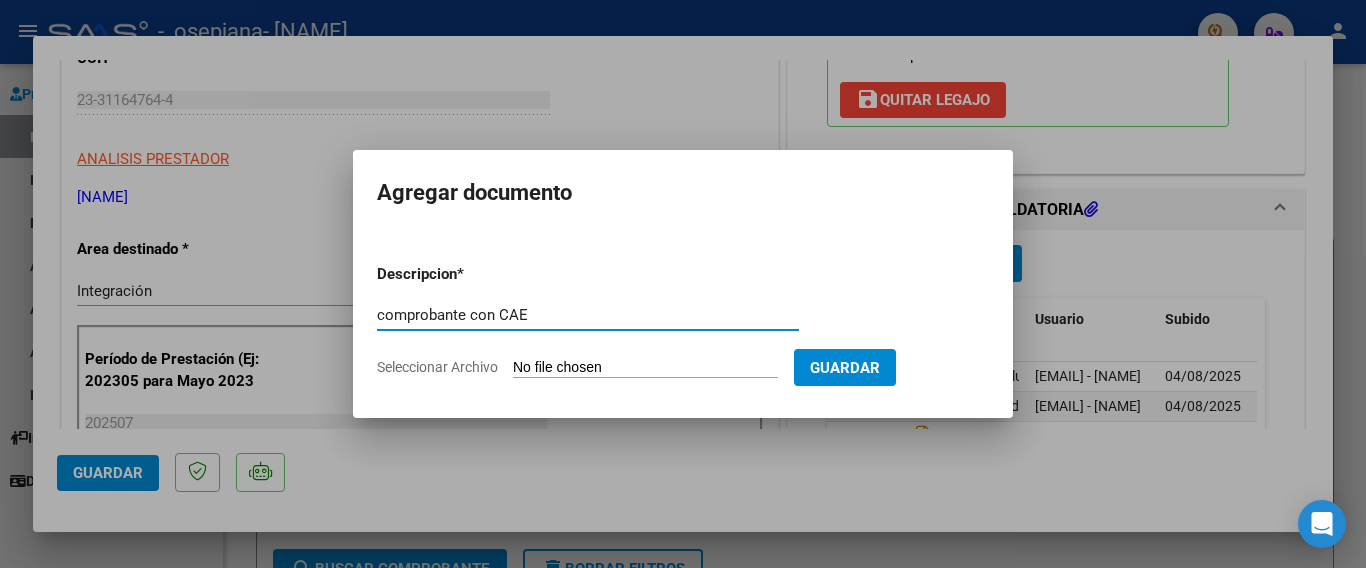 drag, startPoint x: 490, startPoint y: 312, endPoint x: 467, endPoint y: 307, distance: 23.537205 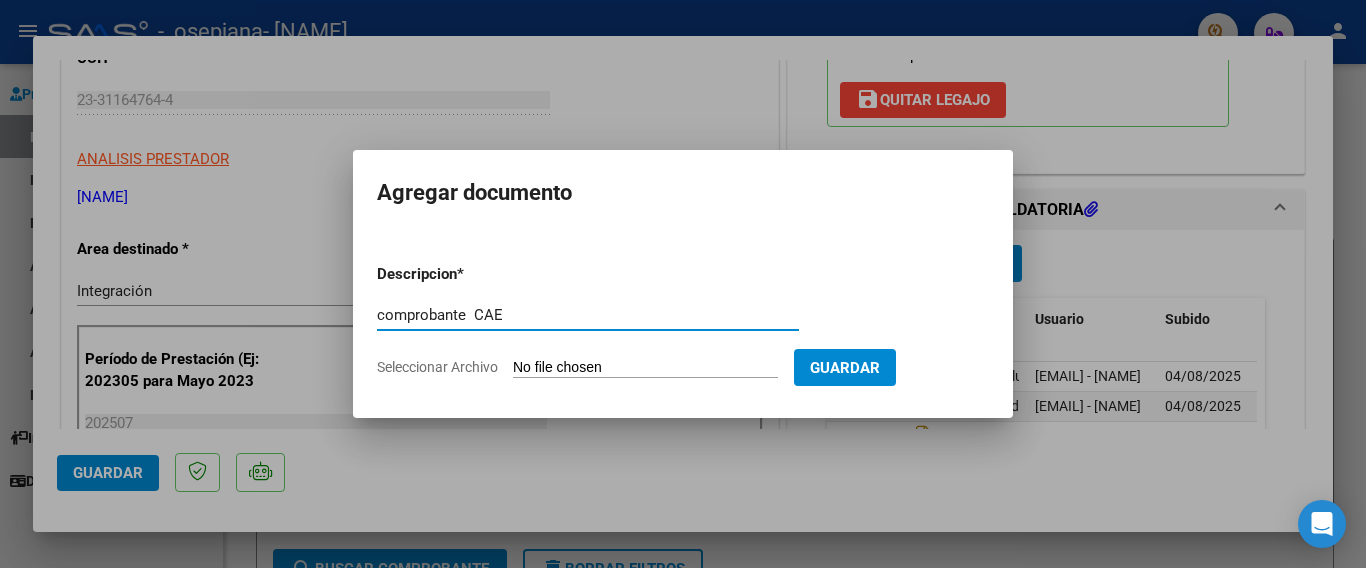type on "comprobante  CAE" 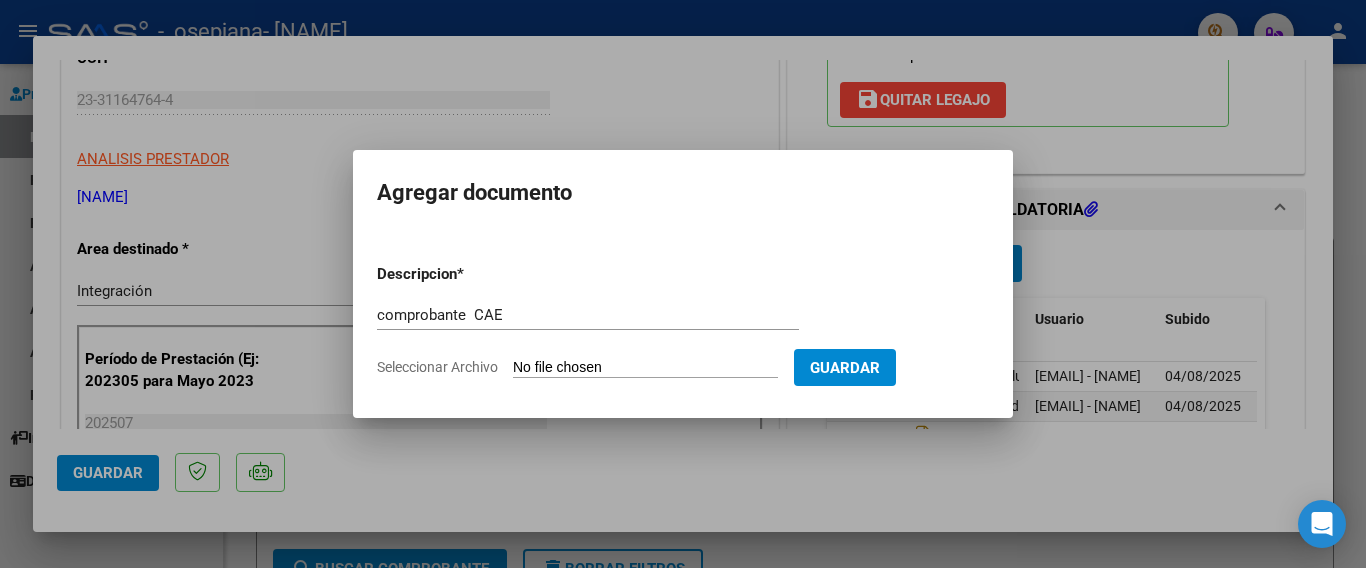 click on "Seleccionar Archivo" 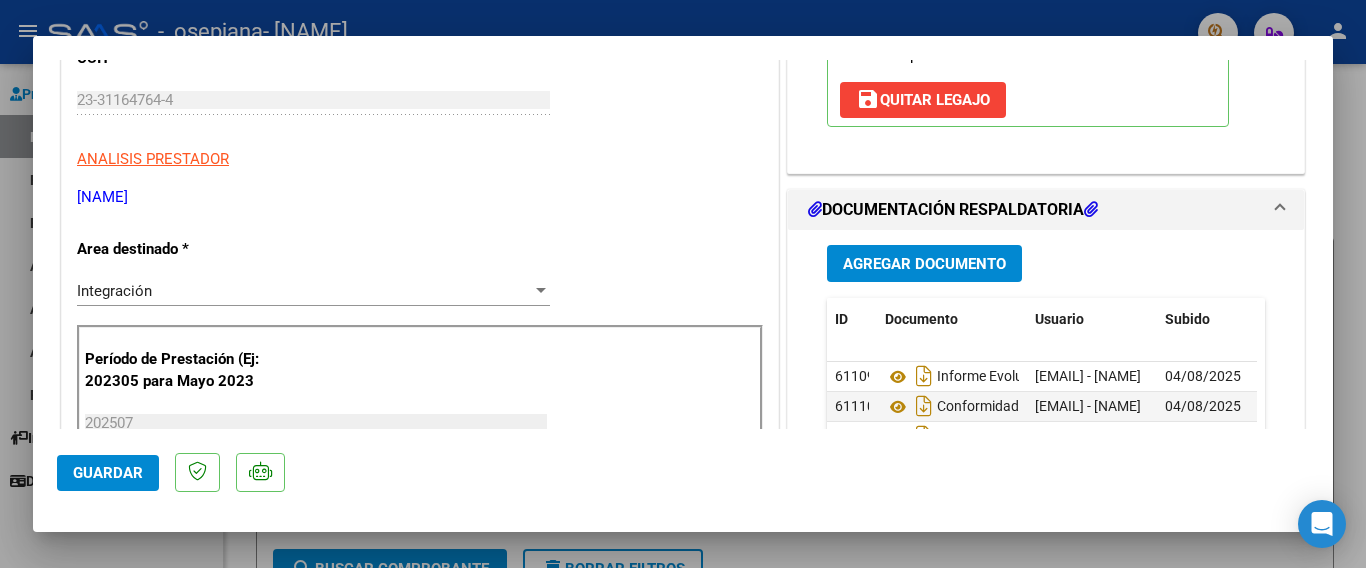 click on "Agregar Documento" at bounding box center [924, 264] 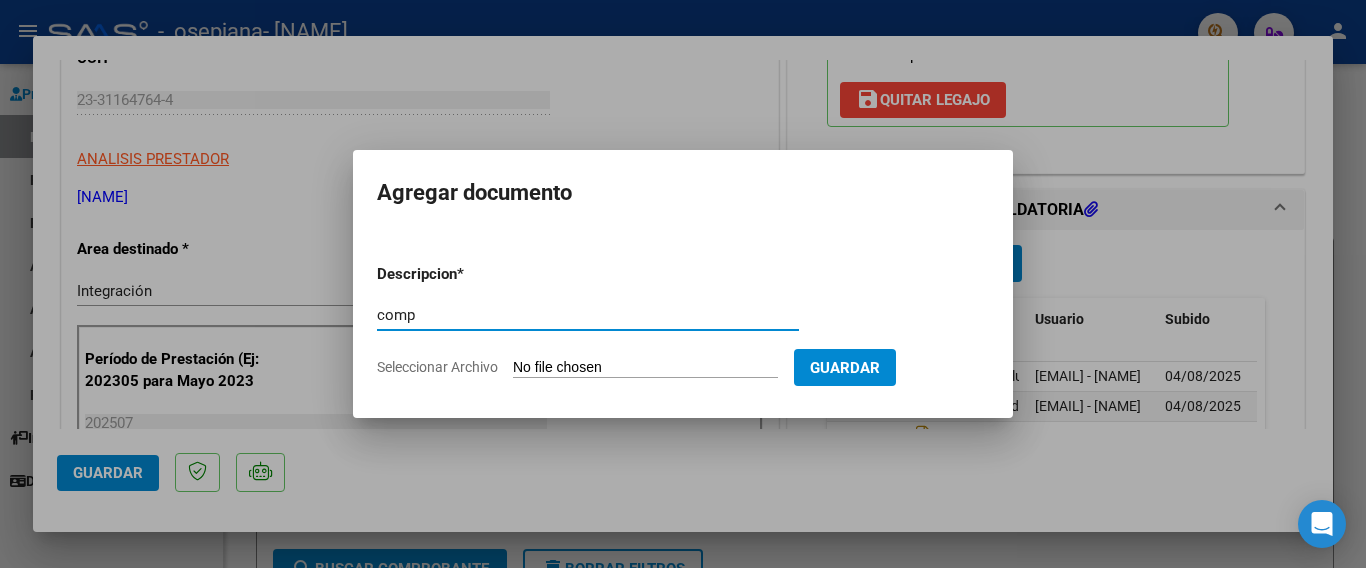 type on "comprobante cae" 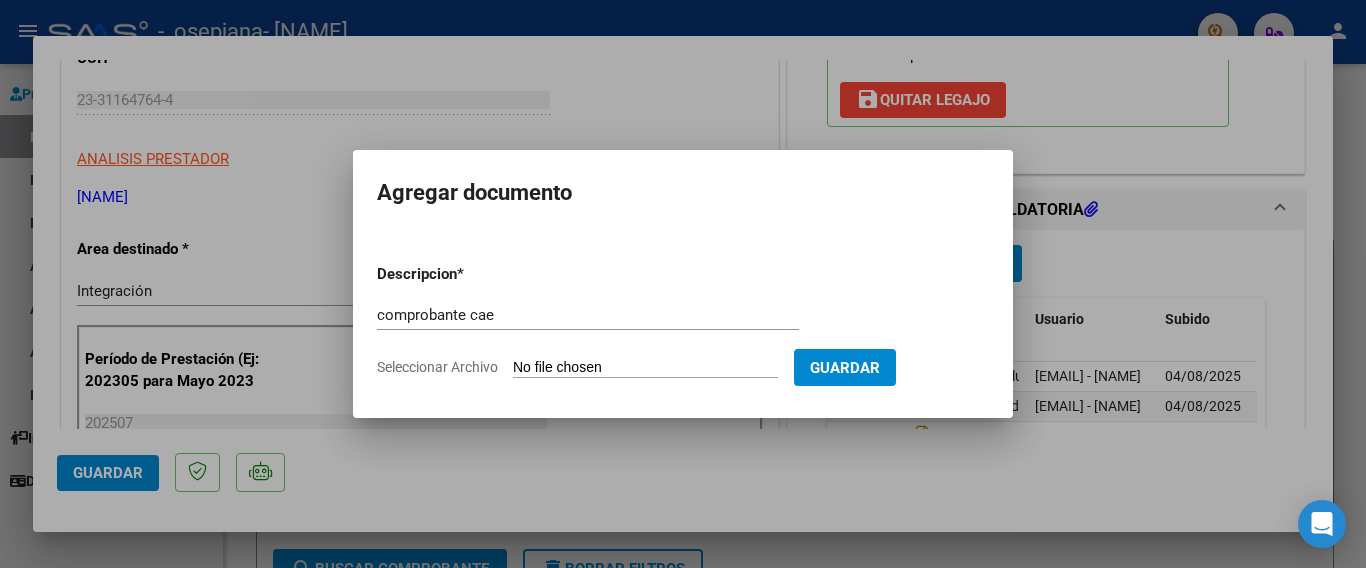click on "Seleccionar Archivo" 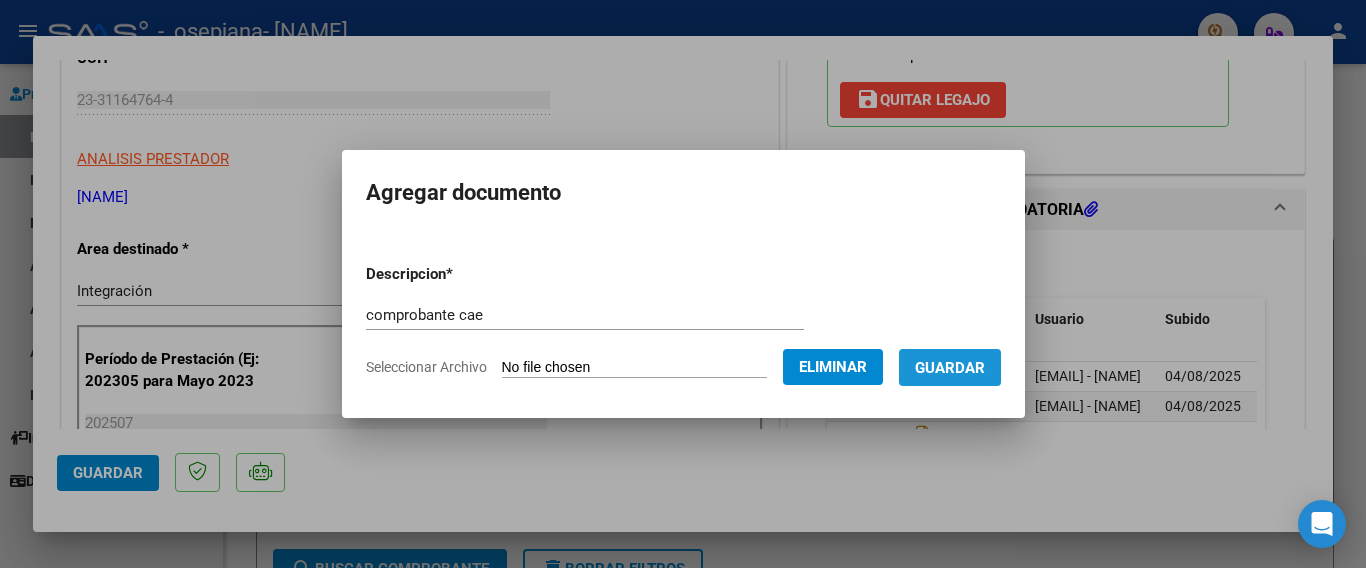 click on "Guardar" at bounding box center [950, 368] 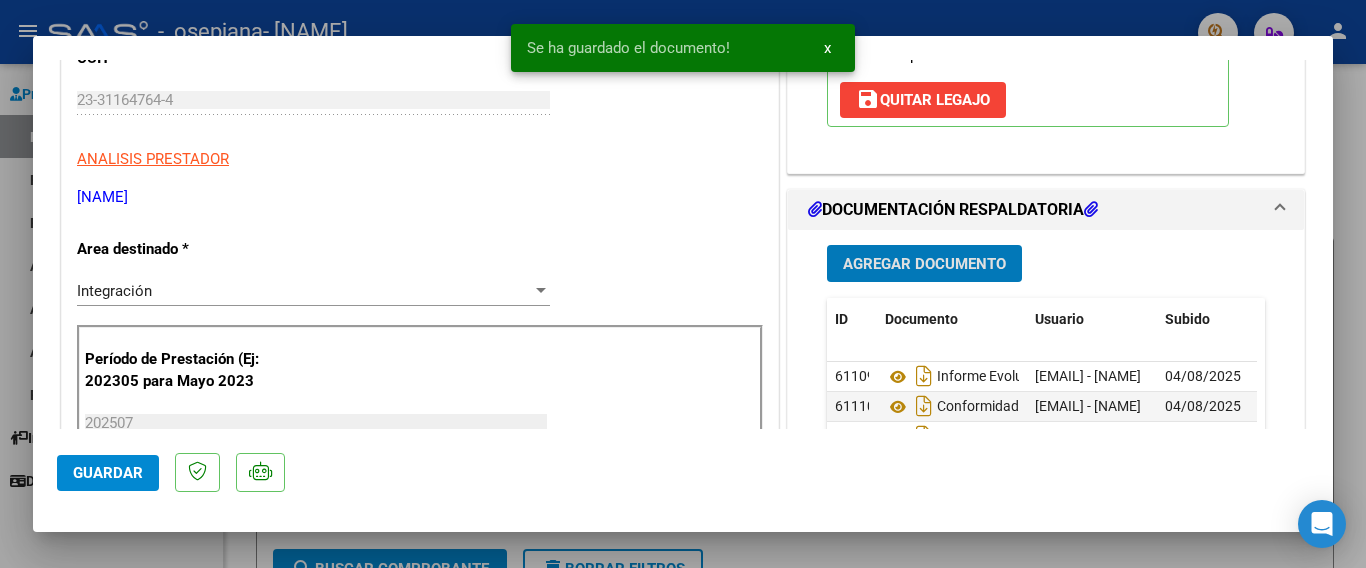 click on "Agregar Documento" at bounding box center [924, 264] 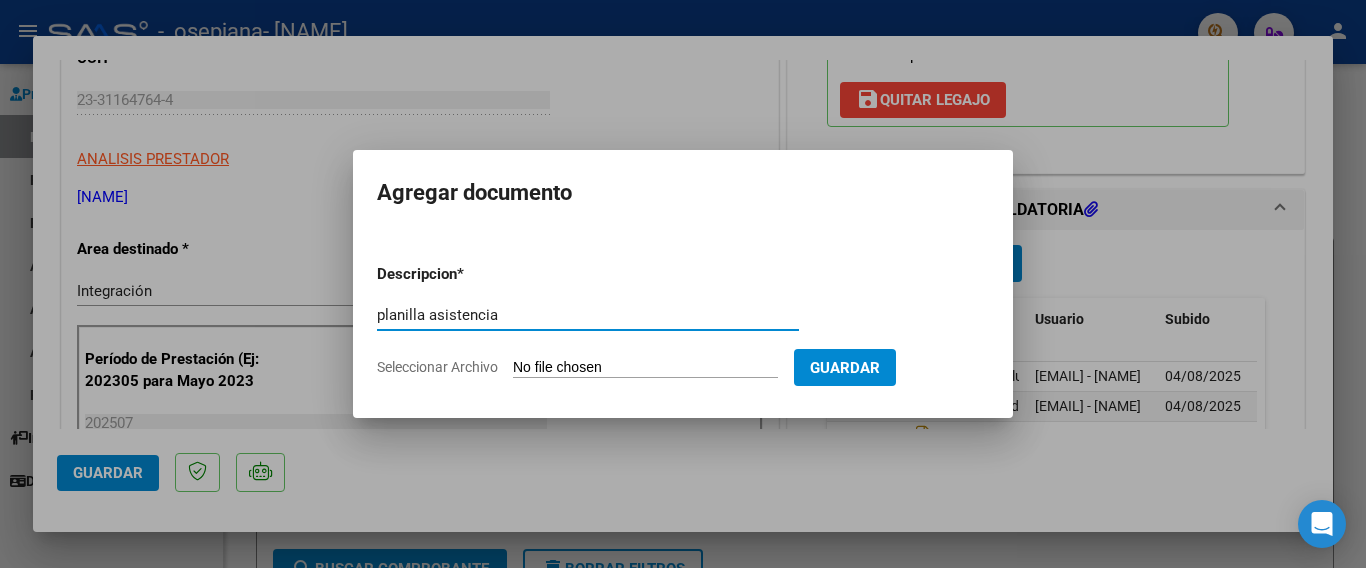 type on "planilla asistencia" 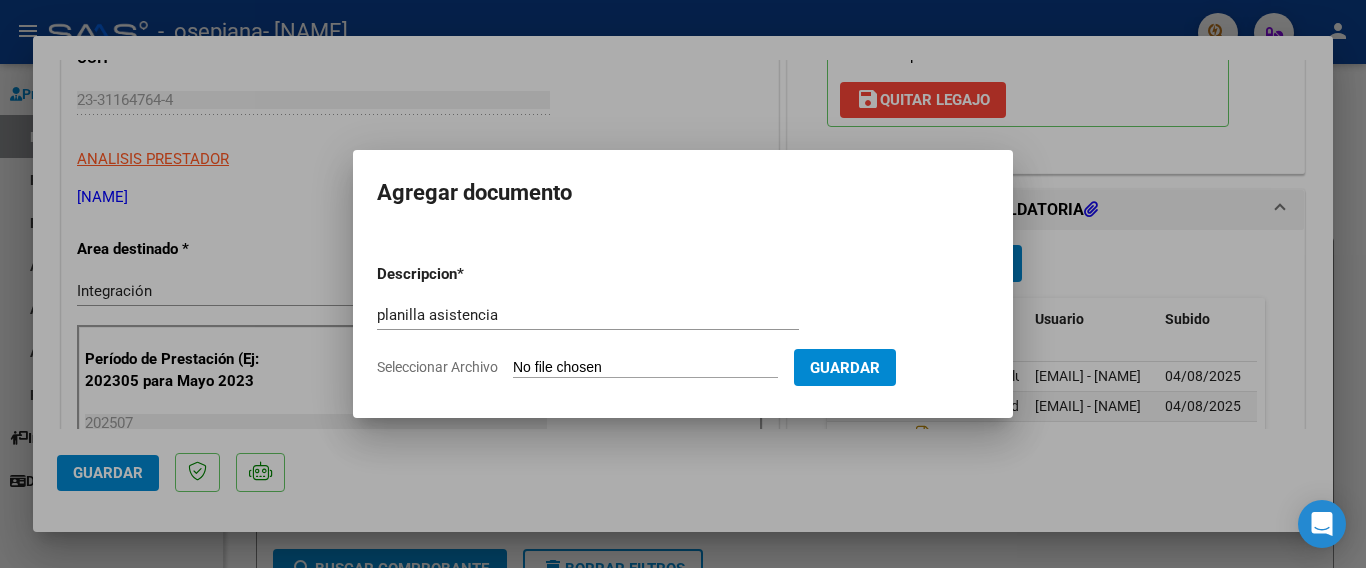 click on "Seleccionar Archivo" 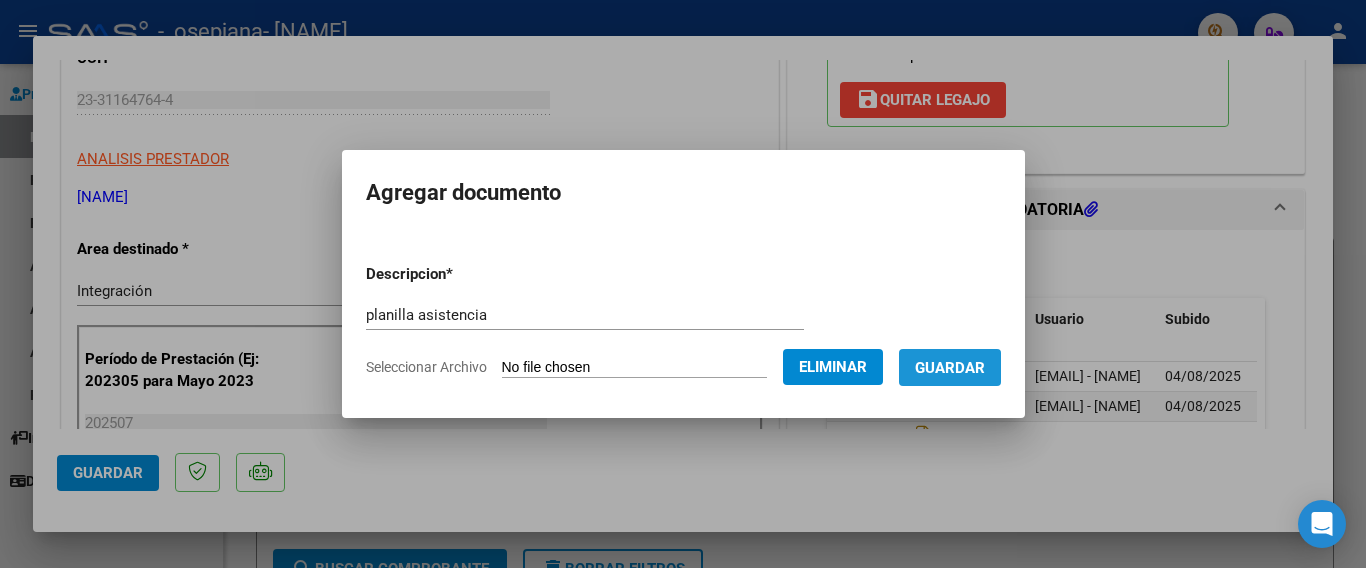click on "Guardar" at bounding box center [950, 368] 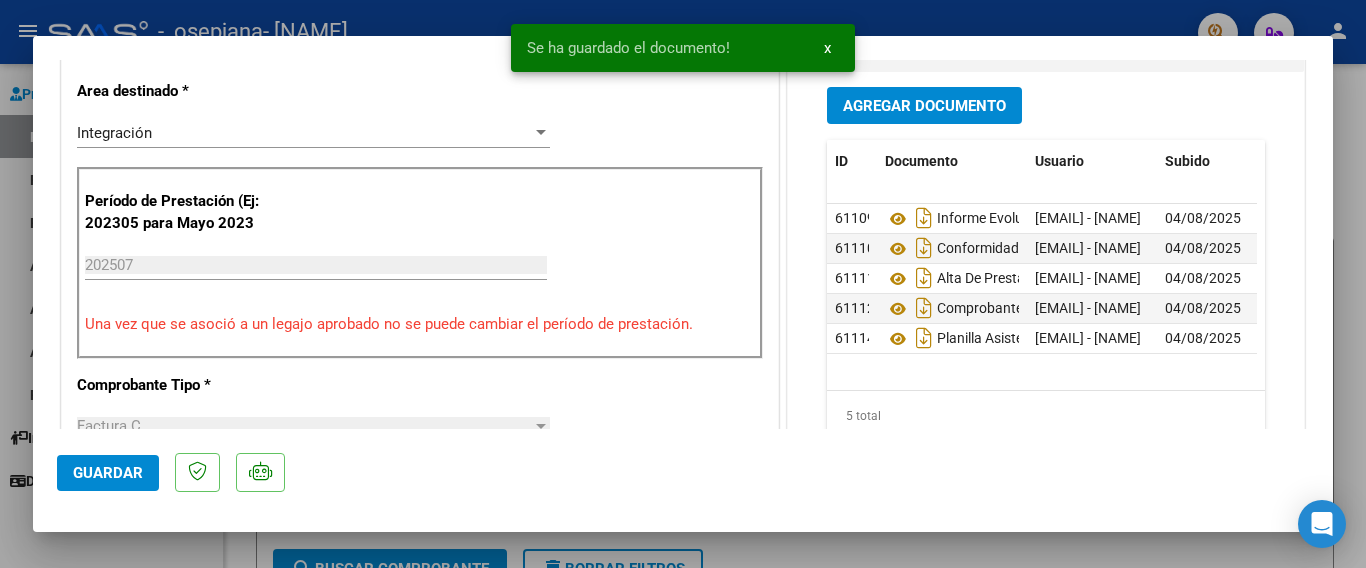 scroll, scrollTop: 495, scrollLeft: 0, axis: vertical 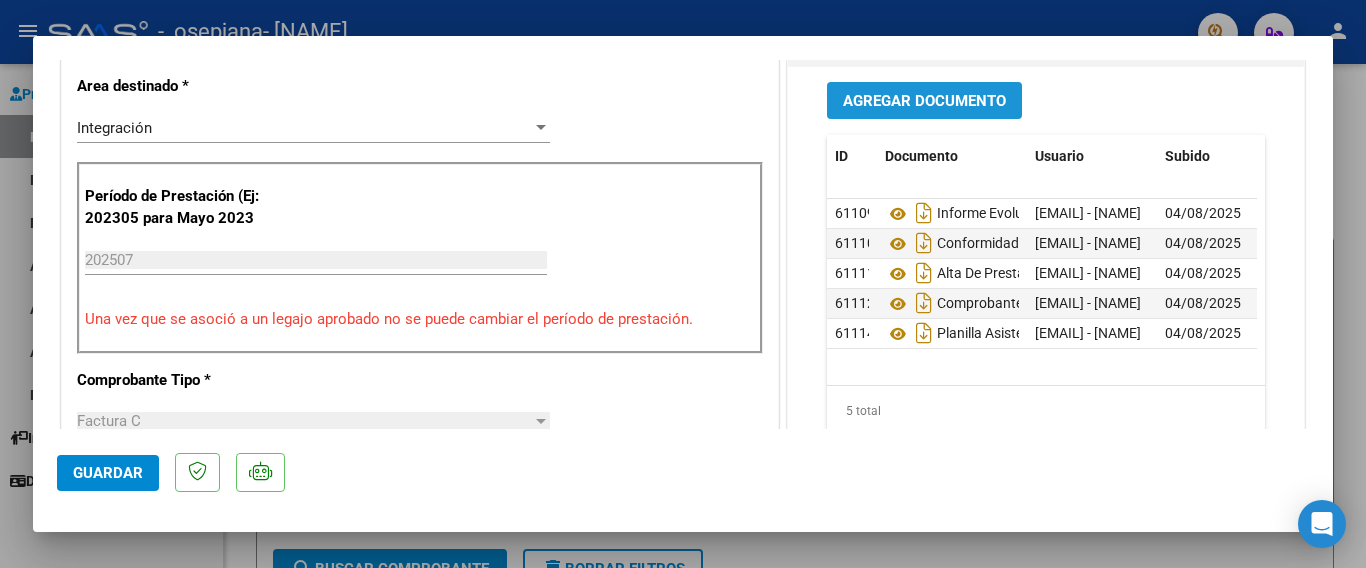 click on "Agregar Documento" at bounding box center (924, 101) 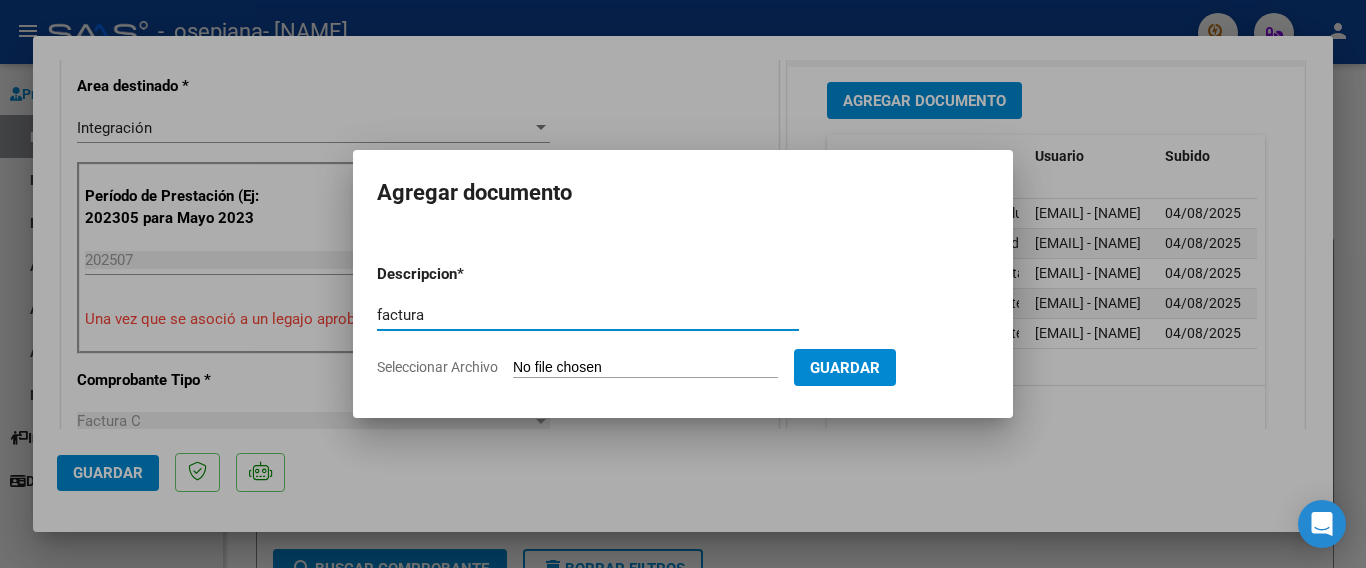 type on "factura" 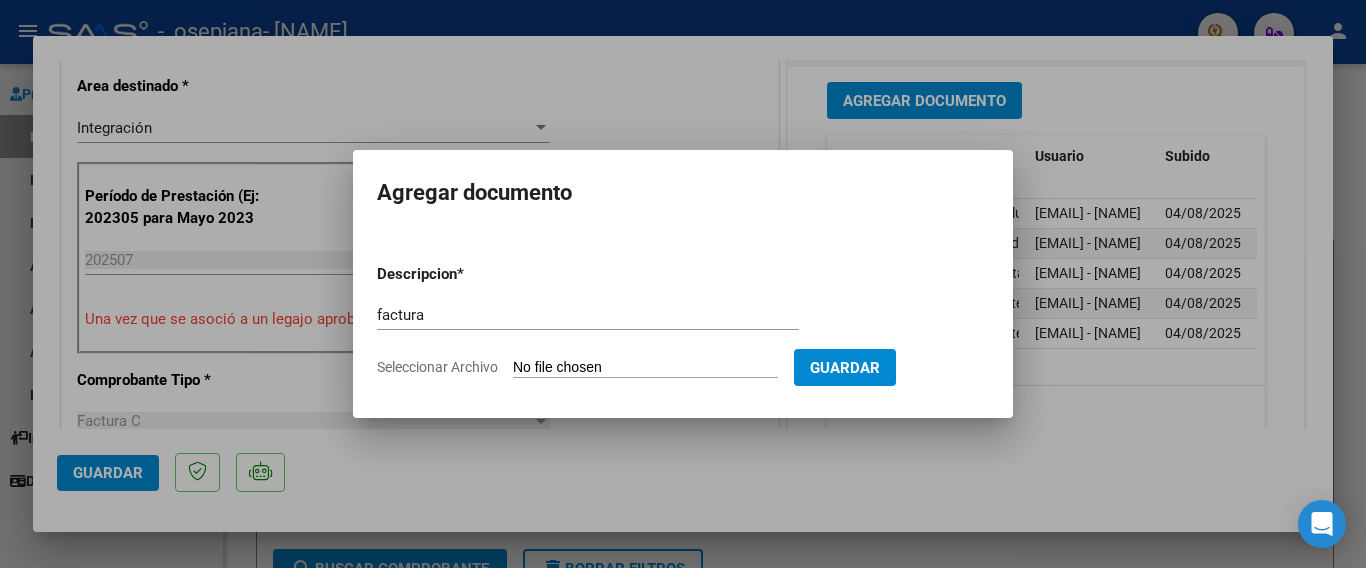click on "Seleccionar Archivo" 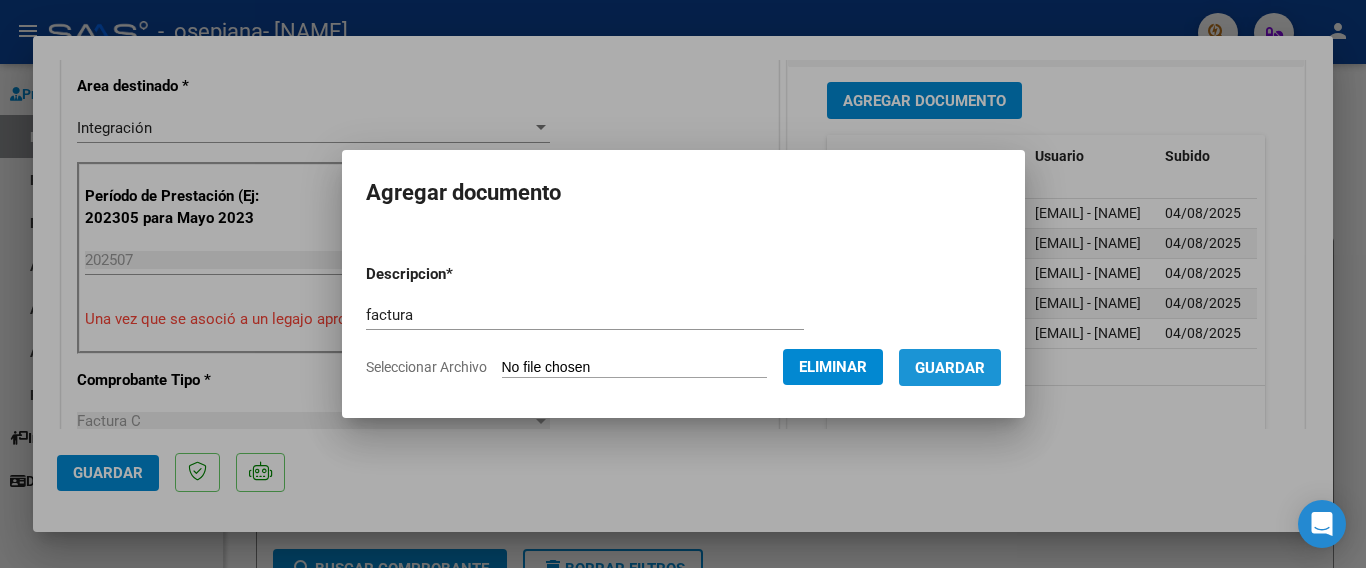click on "Guardar" at bounding box center [950, 367] 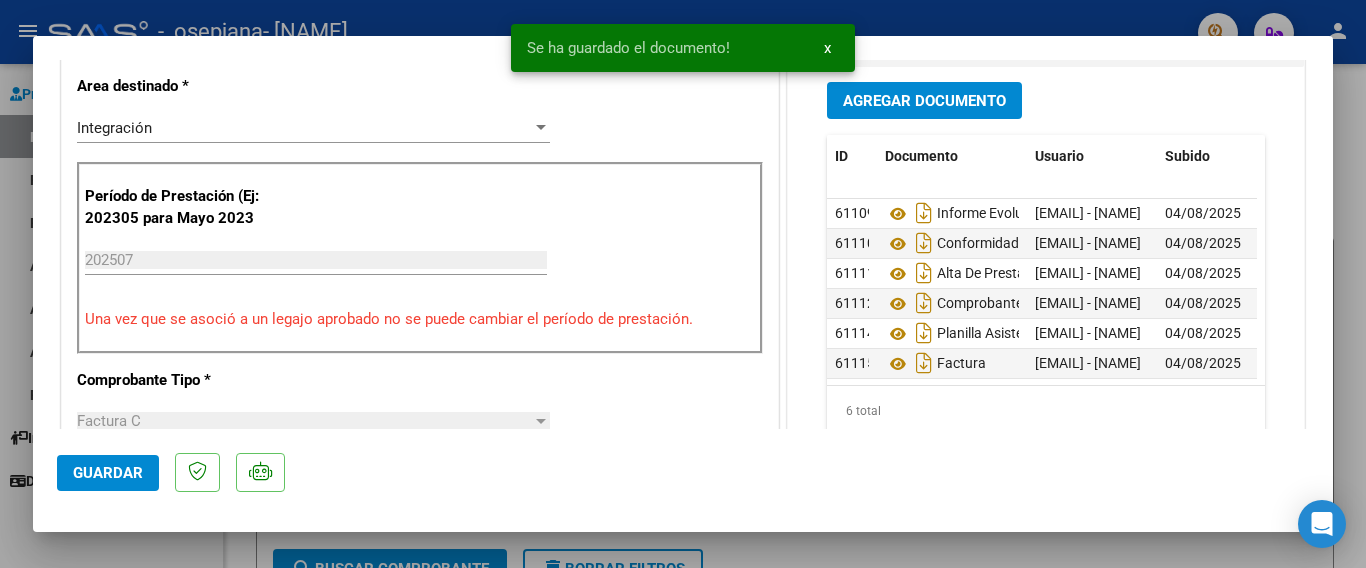 scroll, scrollTop: 0, scrollLeft: 0, axis: both 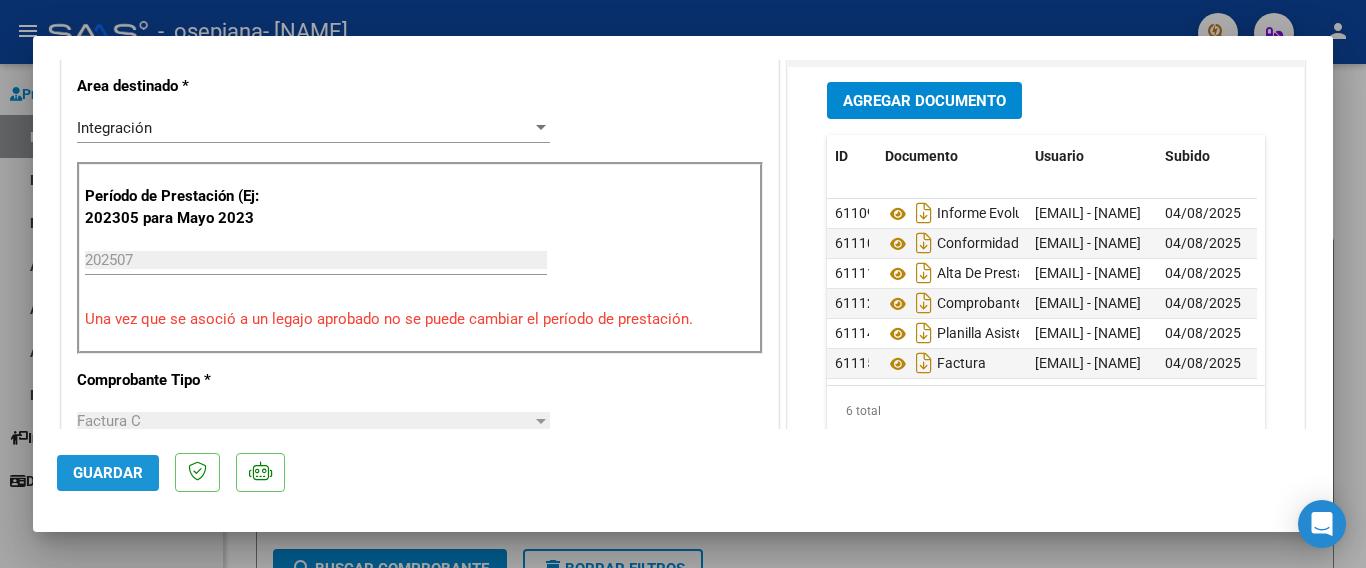 click on "Guardar" 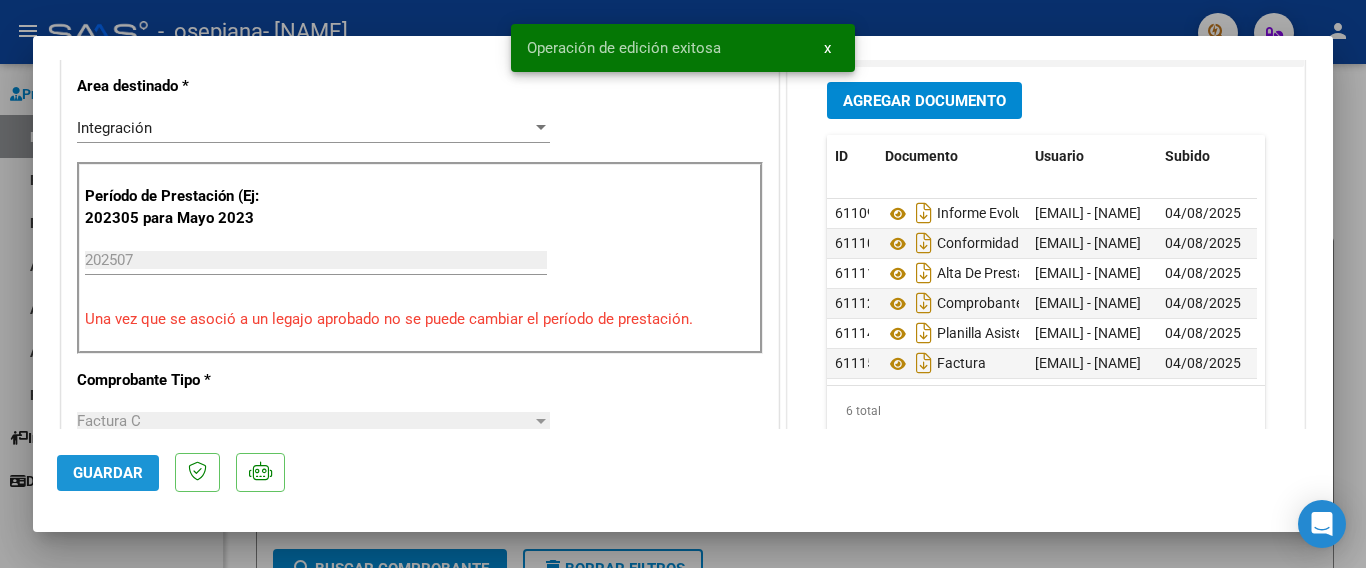 click on "Guardar" 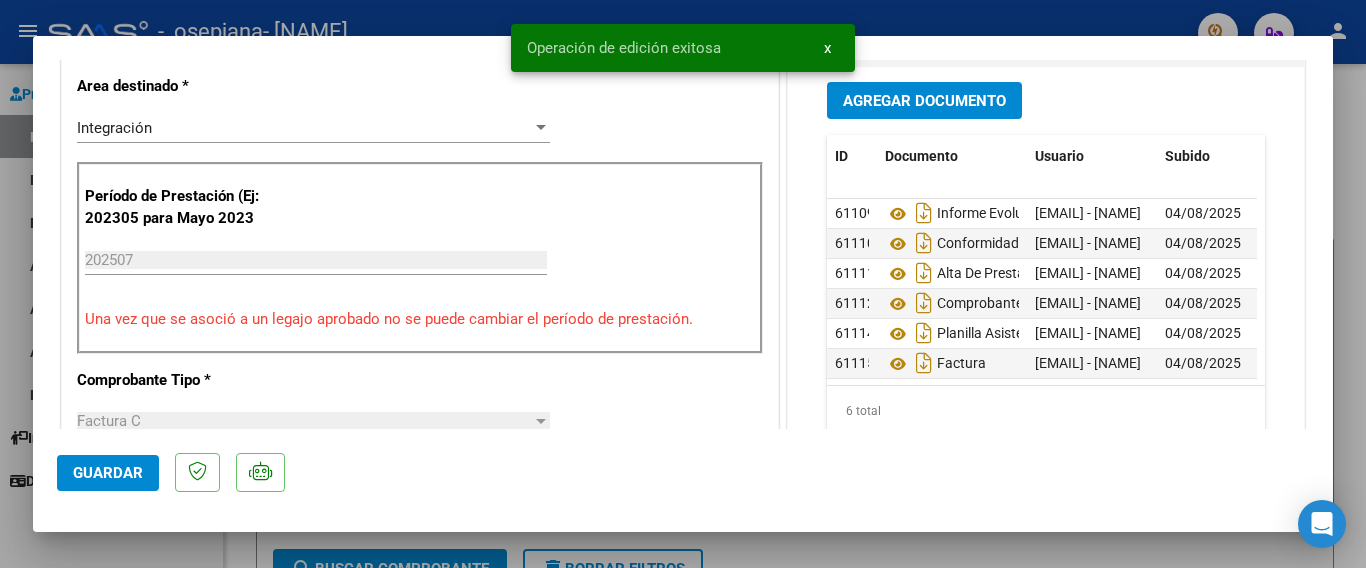 click on "x" at bounding box center (827, 48) 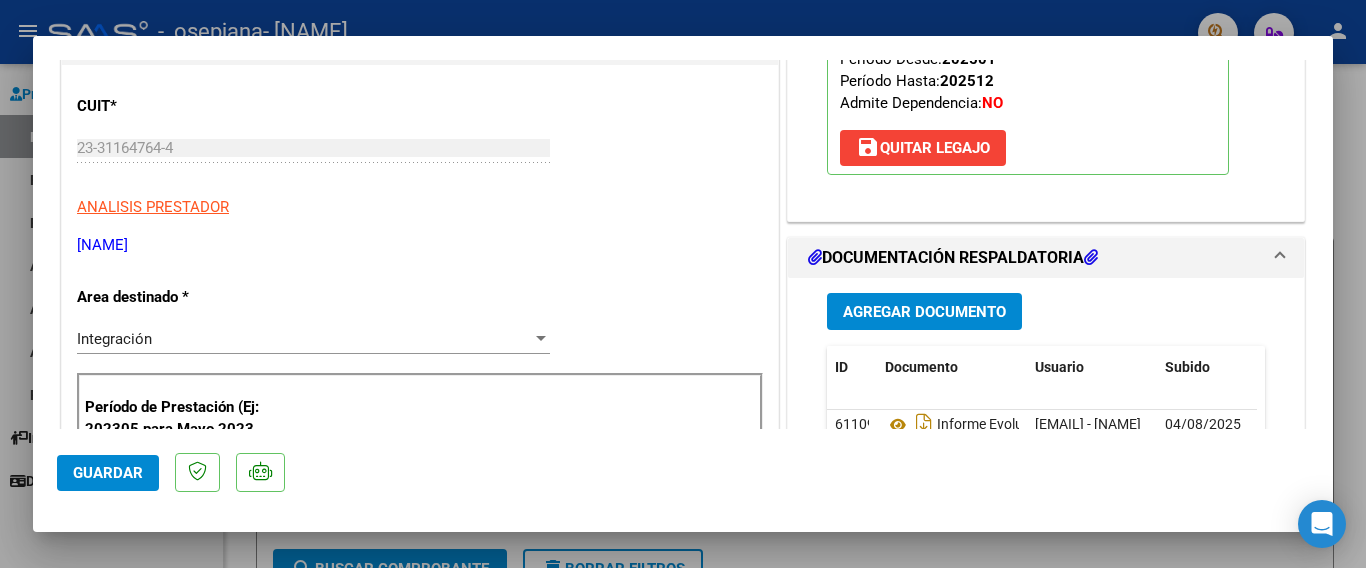 scroll, scrollTop: 0, scrollLeft: 0, axis: both 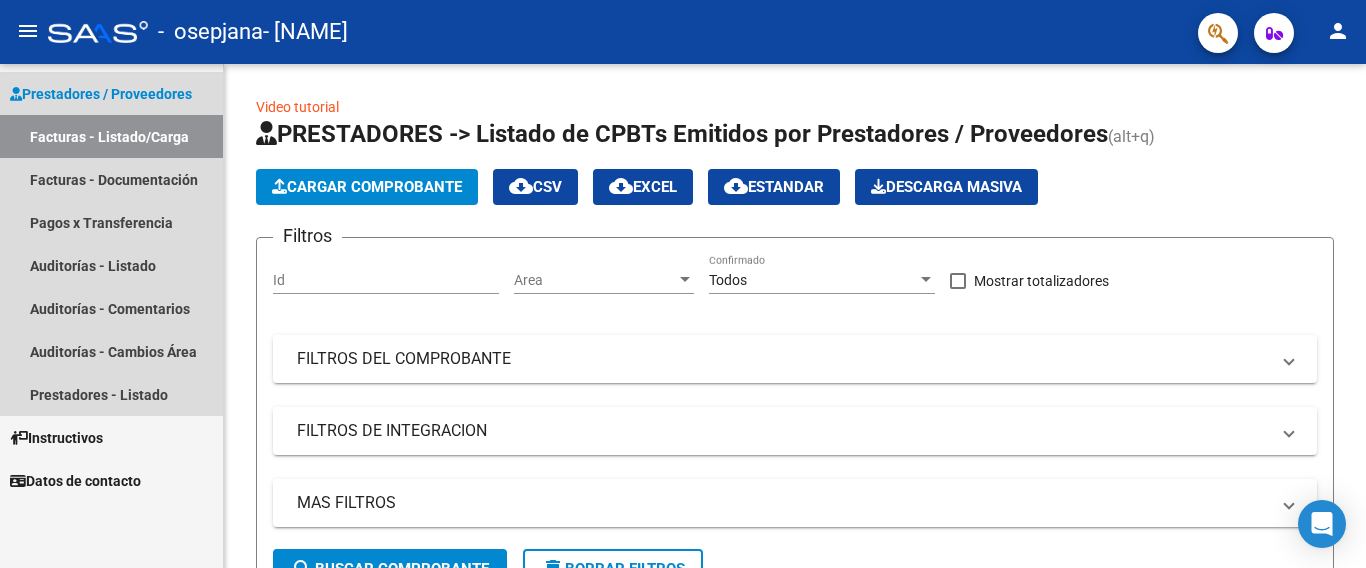 click on "Facturas - Listado/Carga" at bounding box center (111, 136) 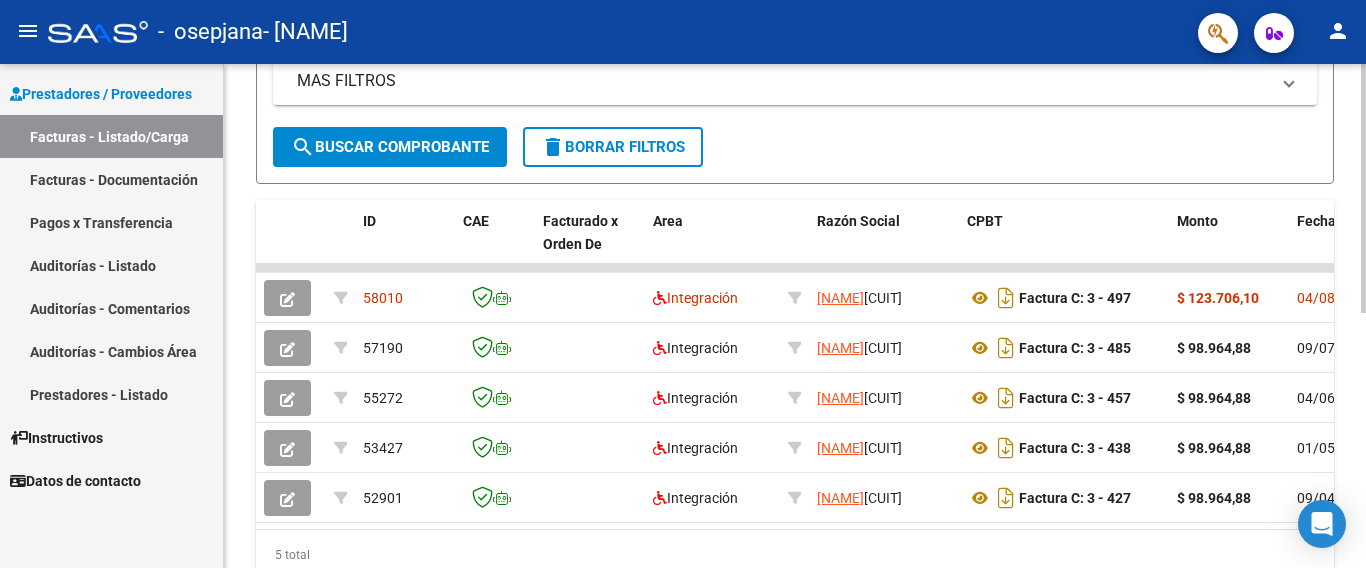 scroll, scrollTop: 424, scrollLeft: 0, axis: vertical 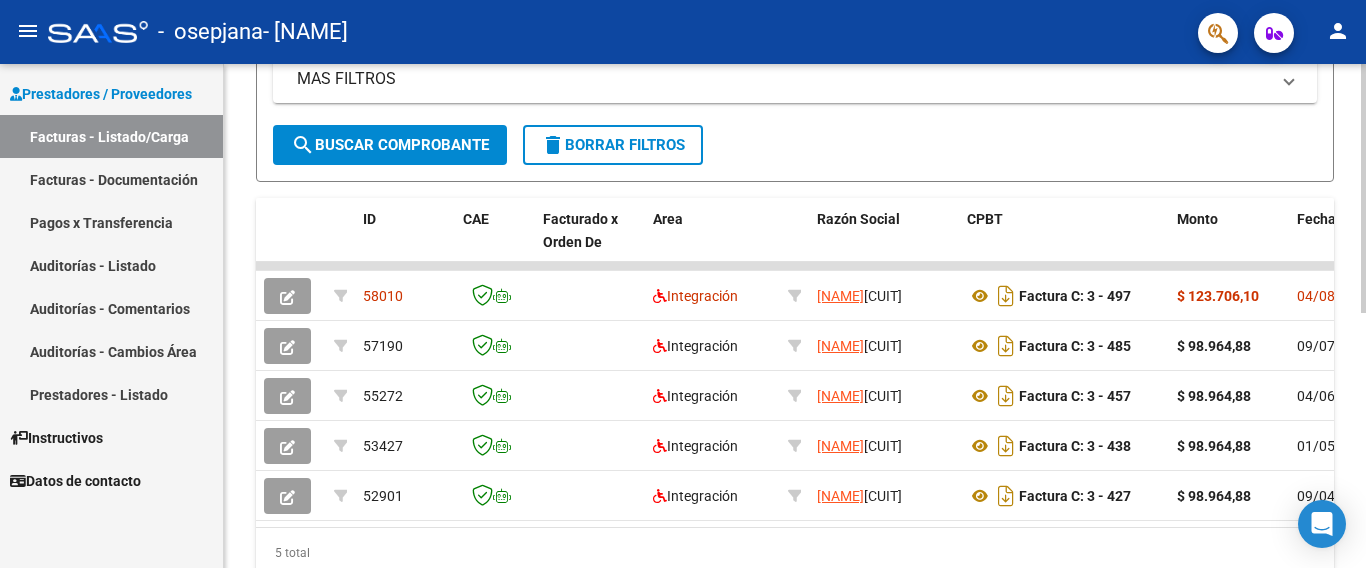 click 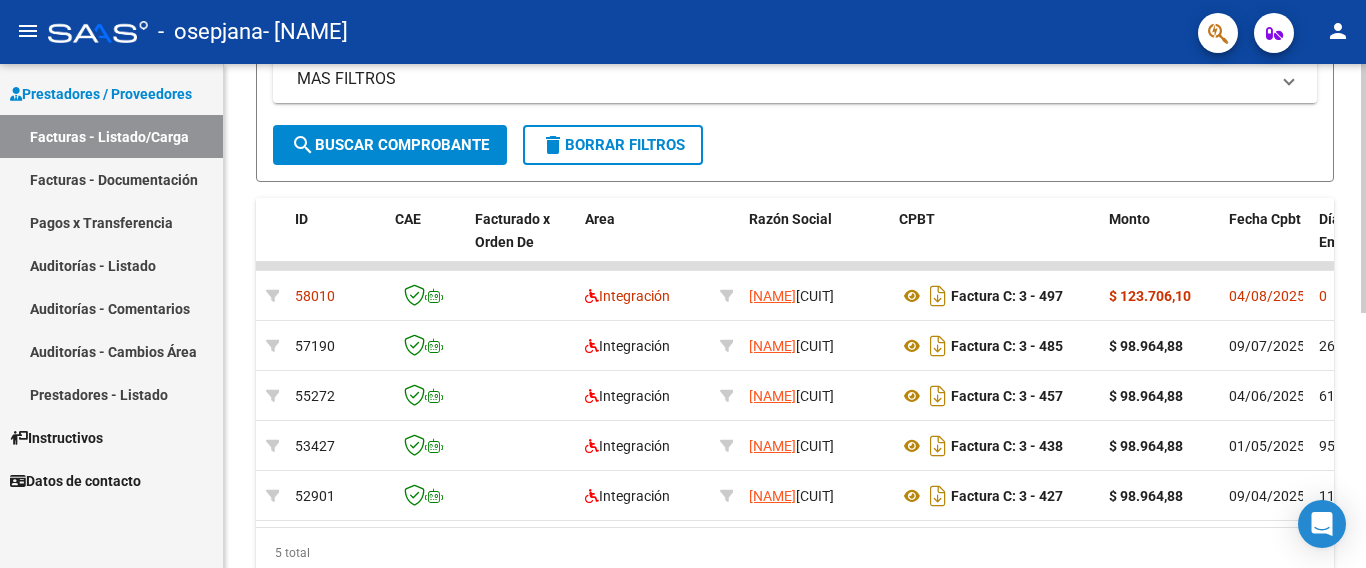 scroll, scrollTop: 0, scrollLeft: 0, axis: both 